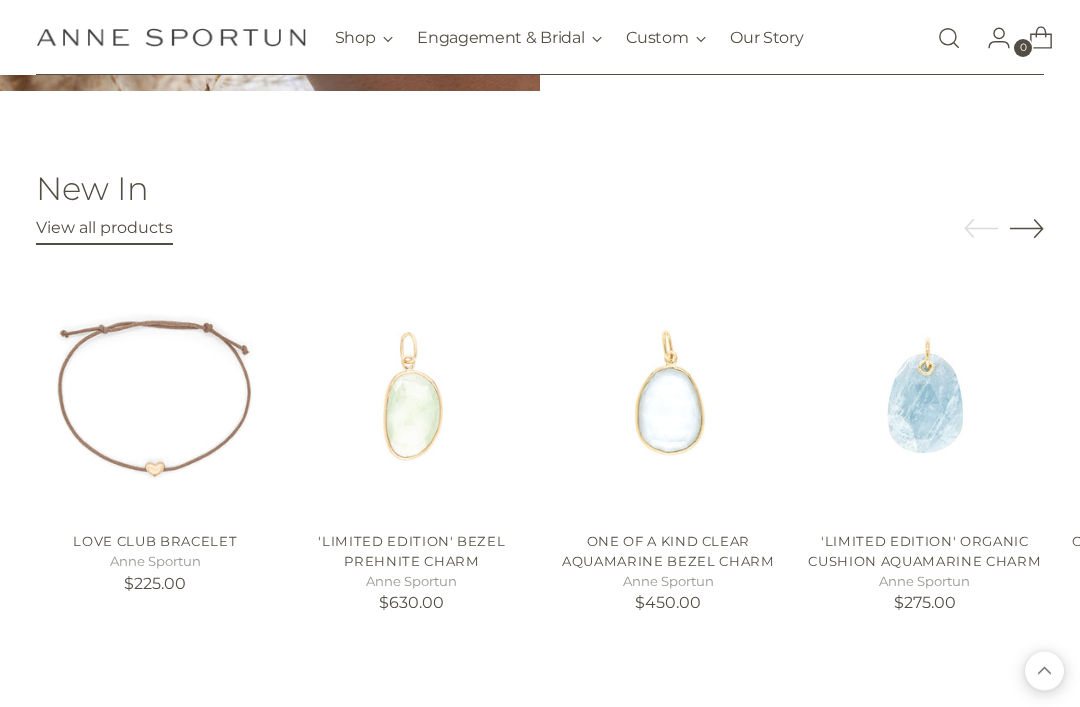 scroll, scrollTop: 1753, scrollLeft: 0, axis: vertical 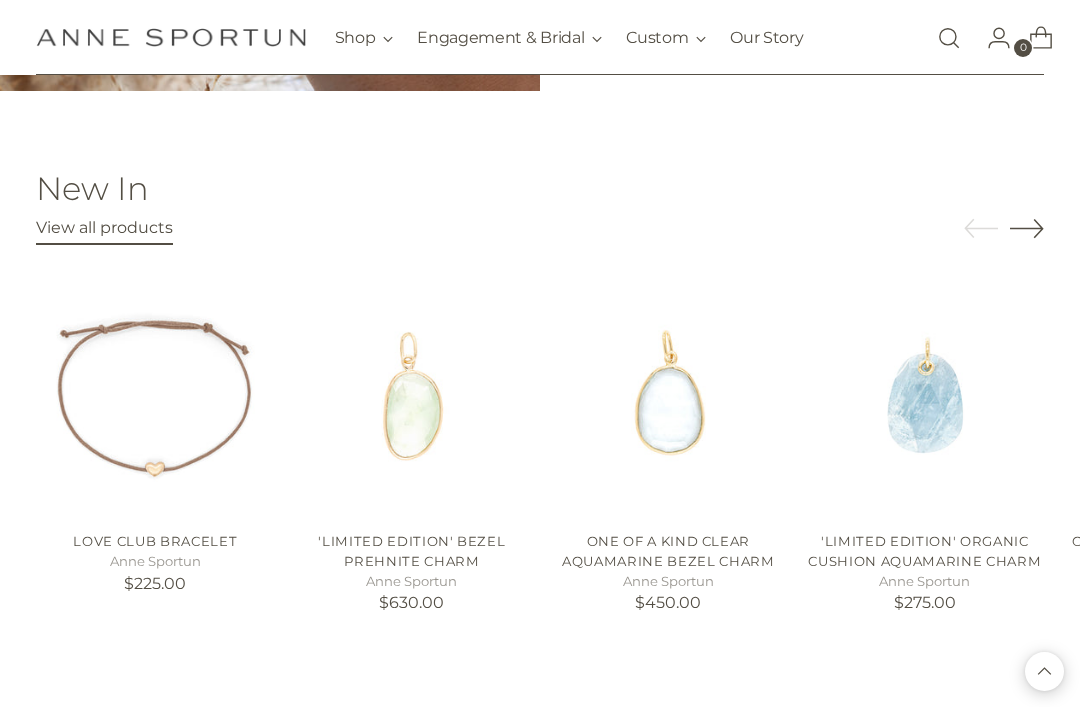 click on "Anne Sportun" at bounding box center [156, 562] 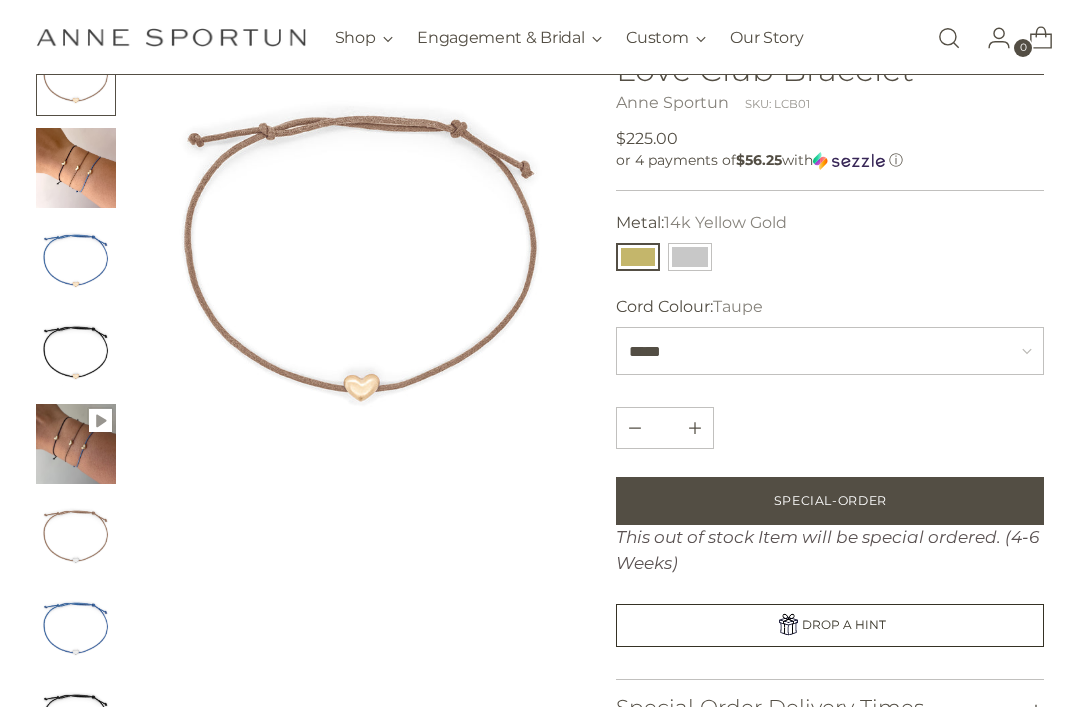 scroll, scrollTop: 124, scrollLeft: 0, axis: vertical 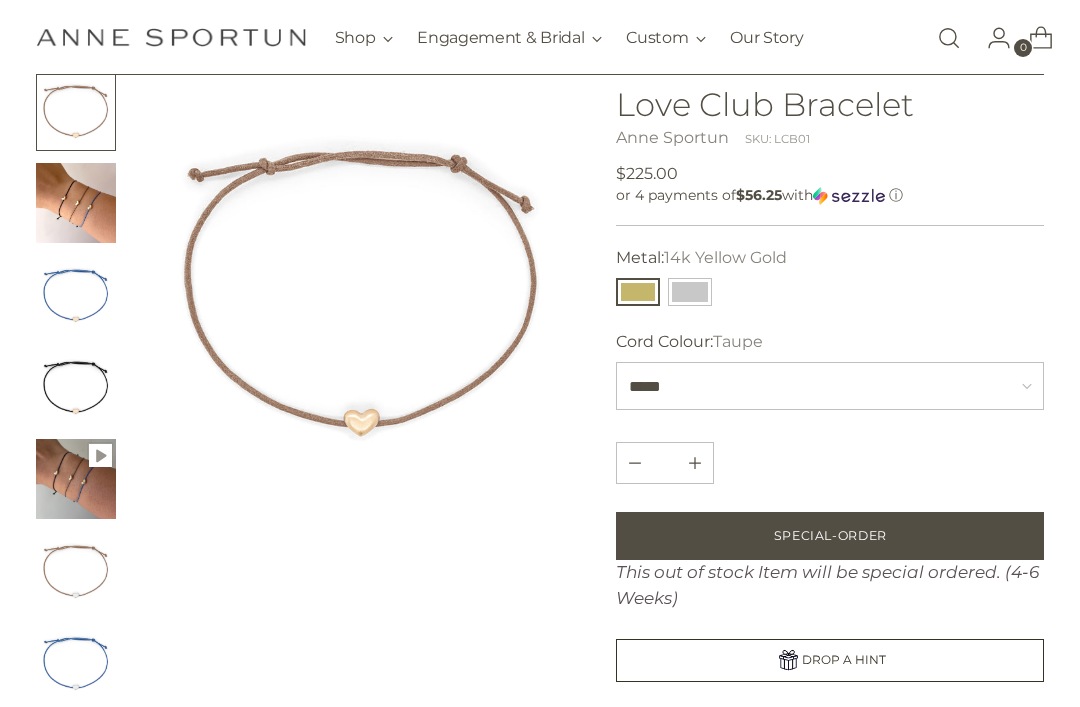 click at bounding box center [690, 292] 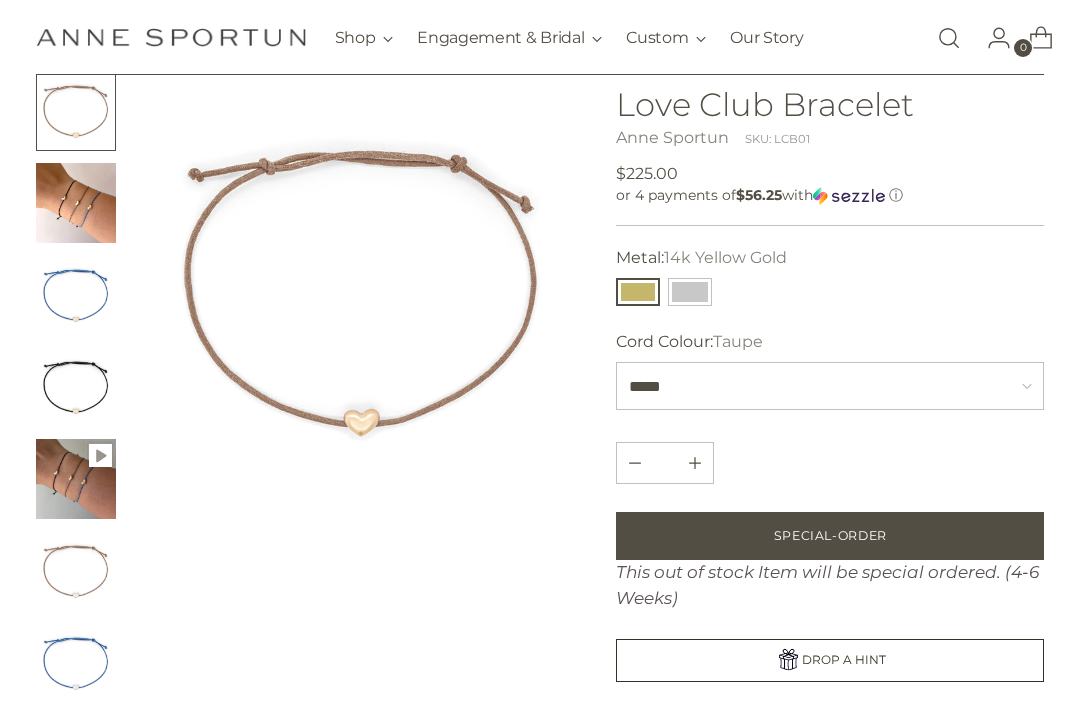 type 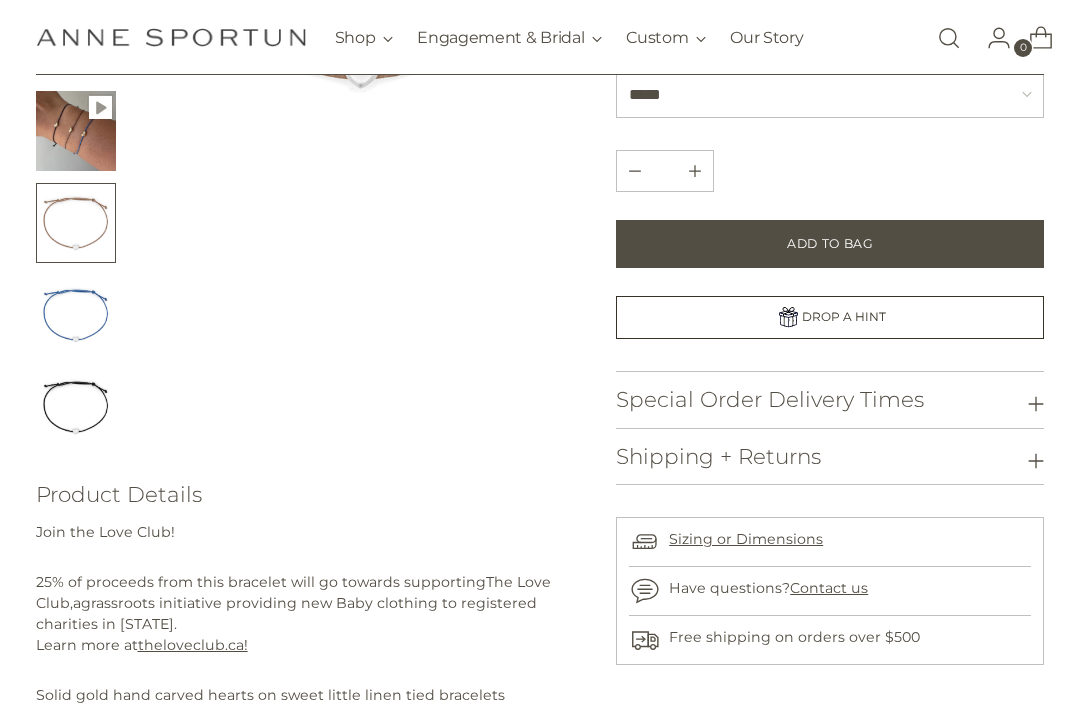 scroll, scrollTop: 476, scrollLeft: 0, axis: vertical 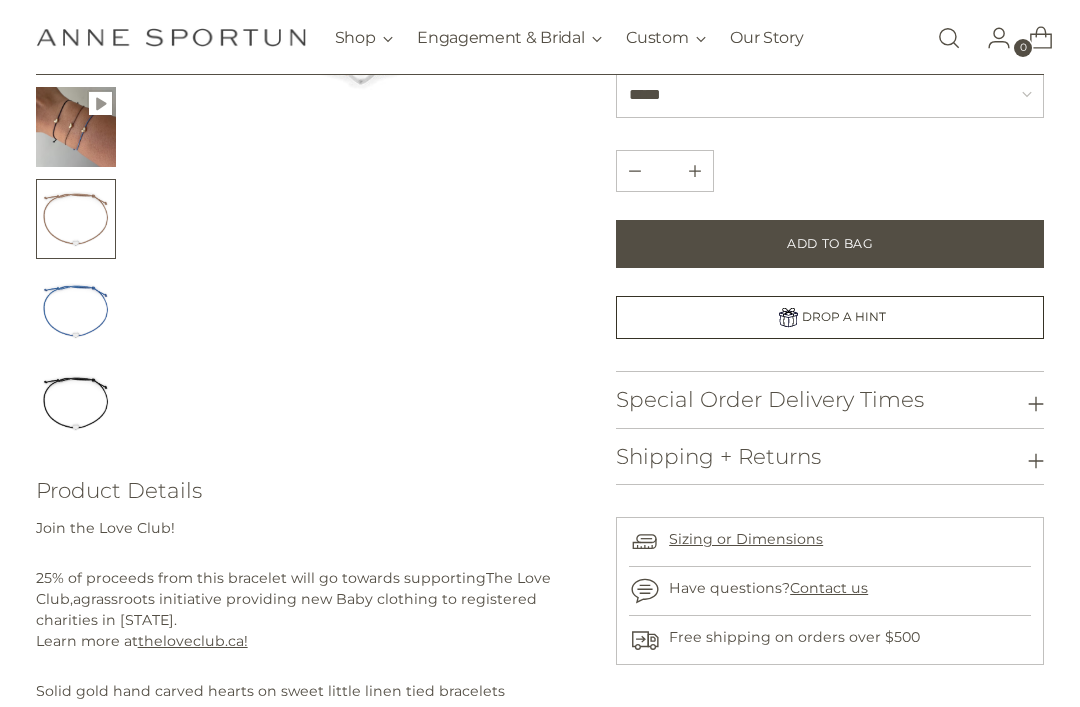 click at bounding box center [76, 403] 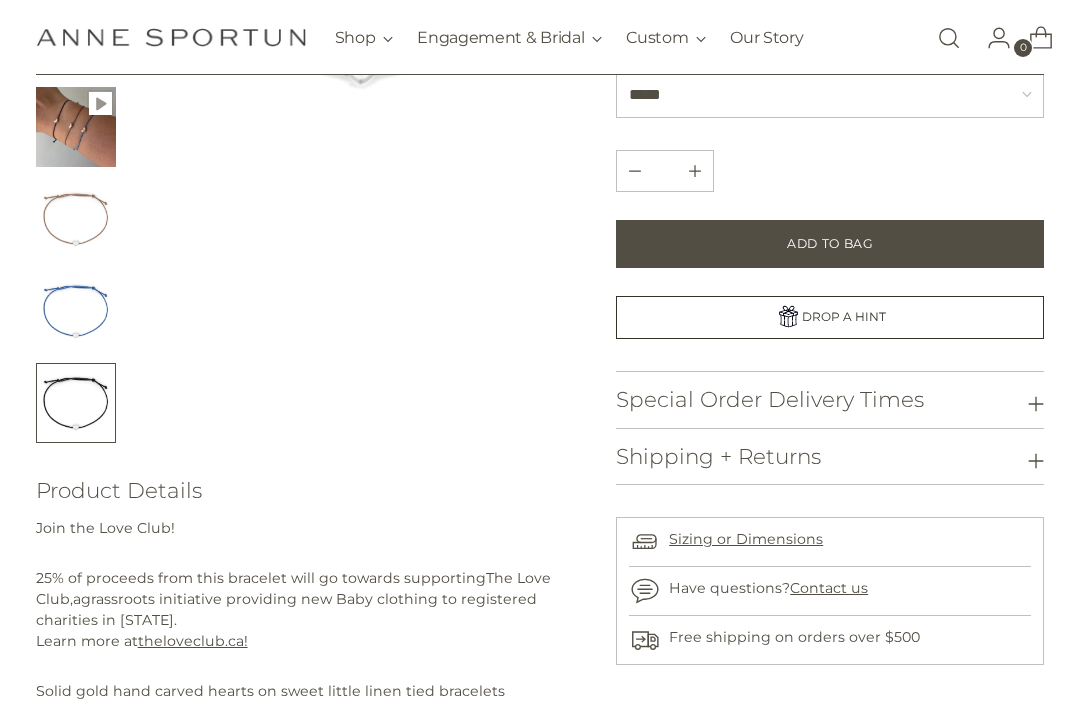 click at bounding box center [76, 311] 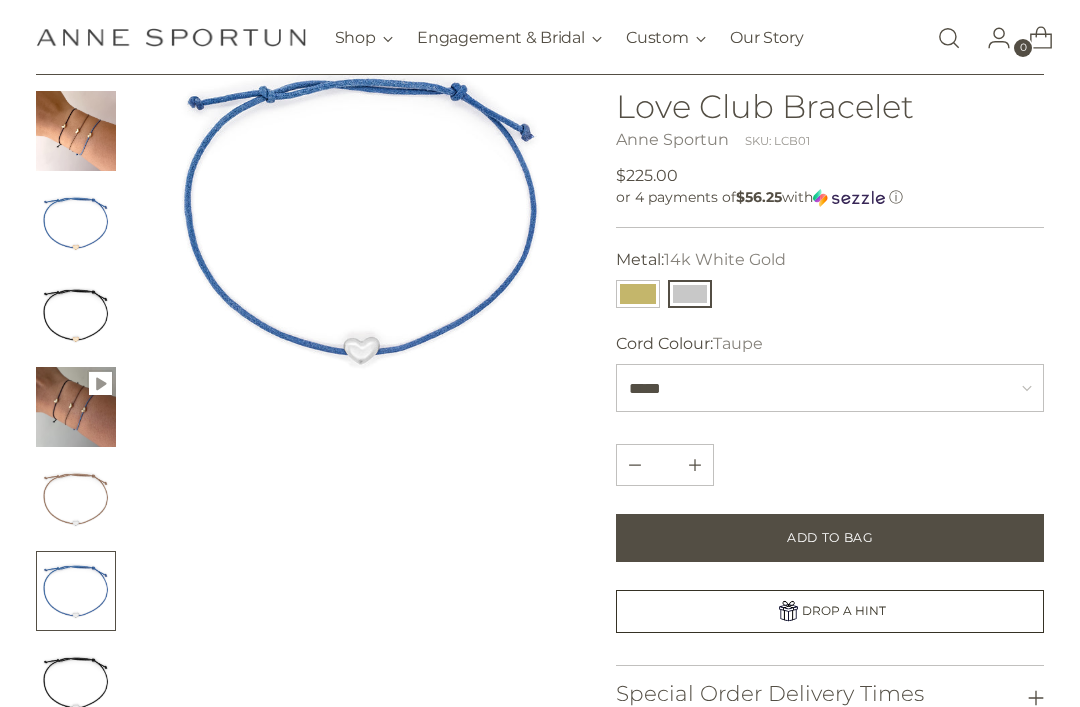 scroll, scrollTop: 173, scrollLeft: 0, axis: vertical 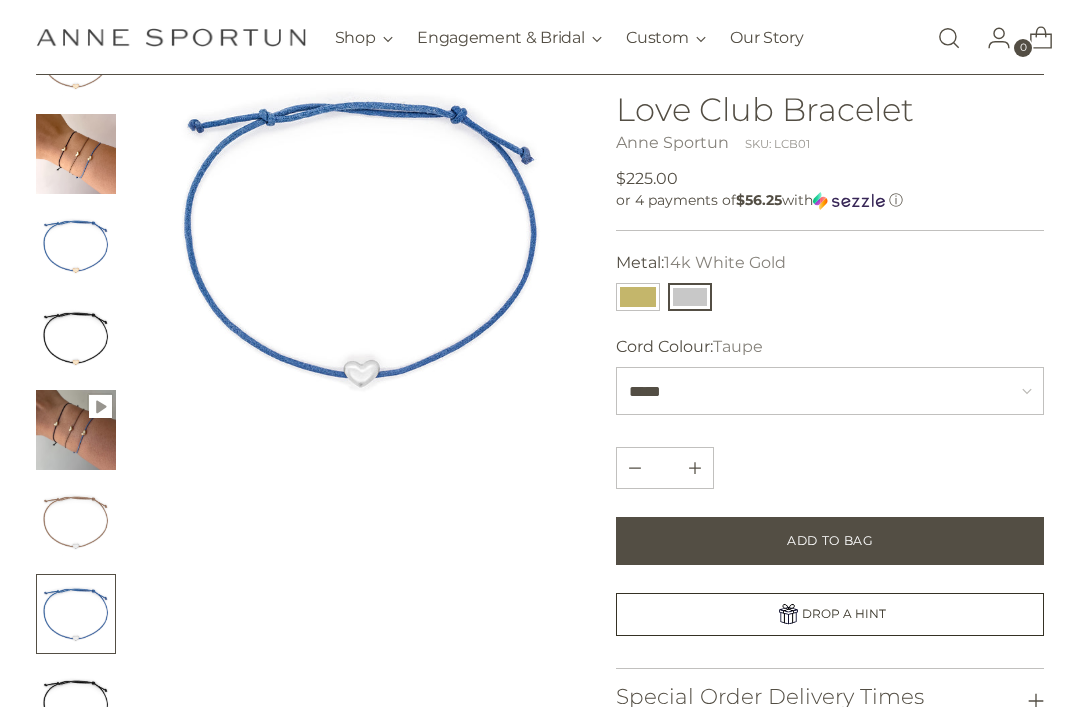 click at bounding box center (76, 614) 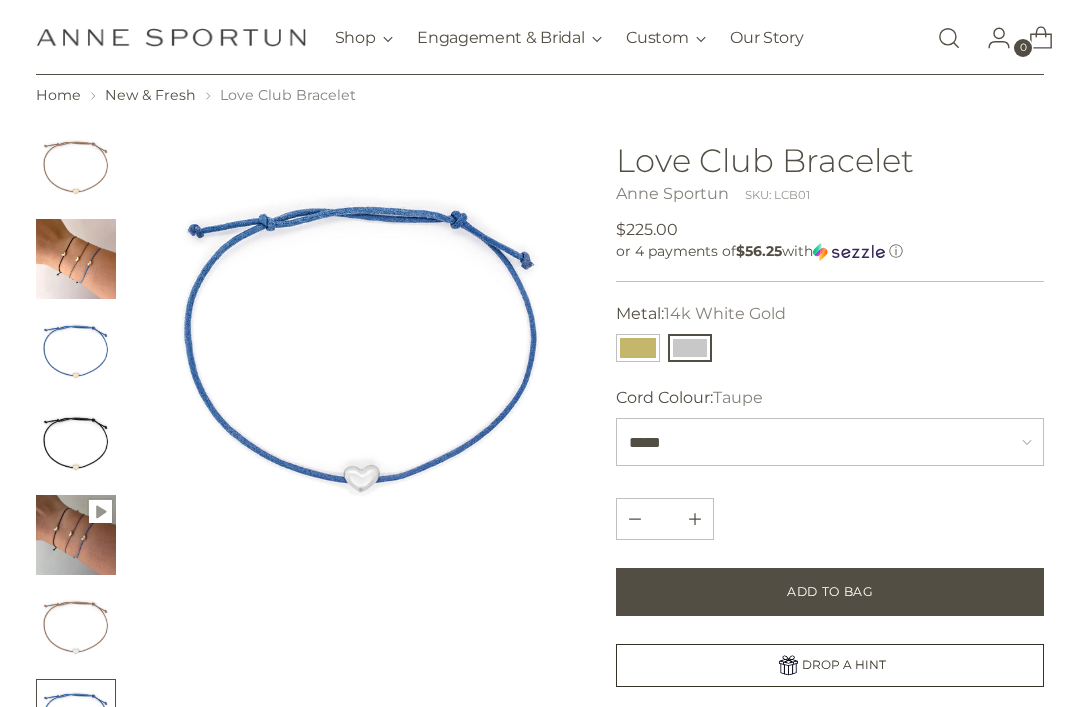 scroll, scrollTop: 56, scrollLeft: 0, axis: vertical 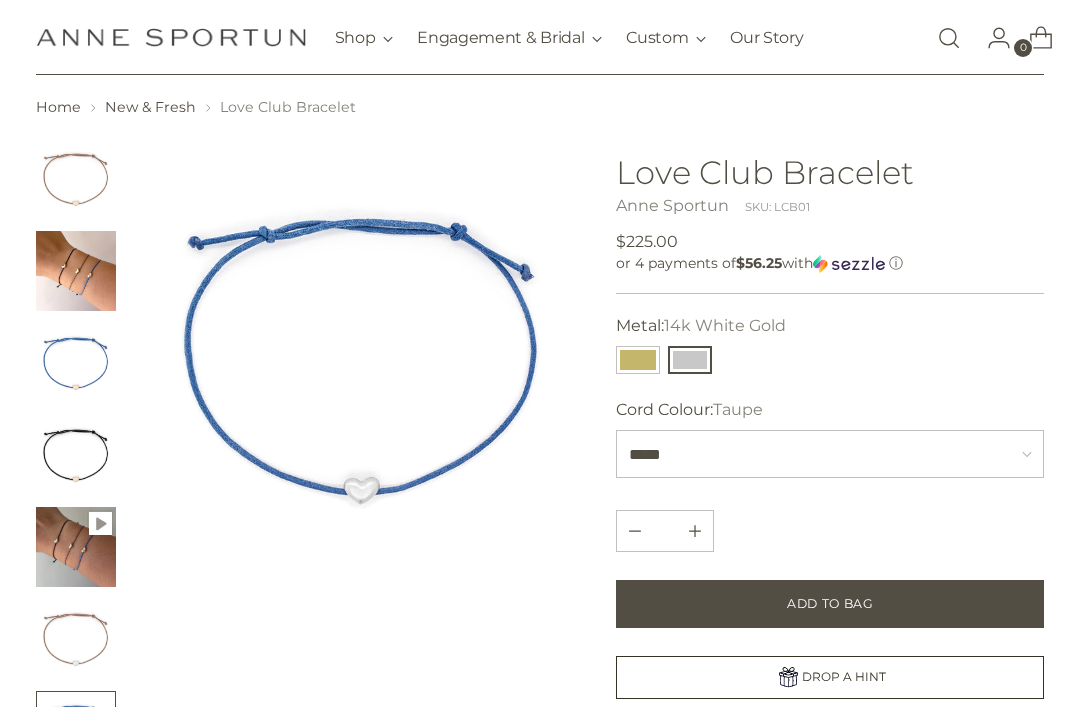 click at bounding box center (76, 547) 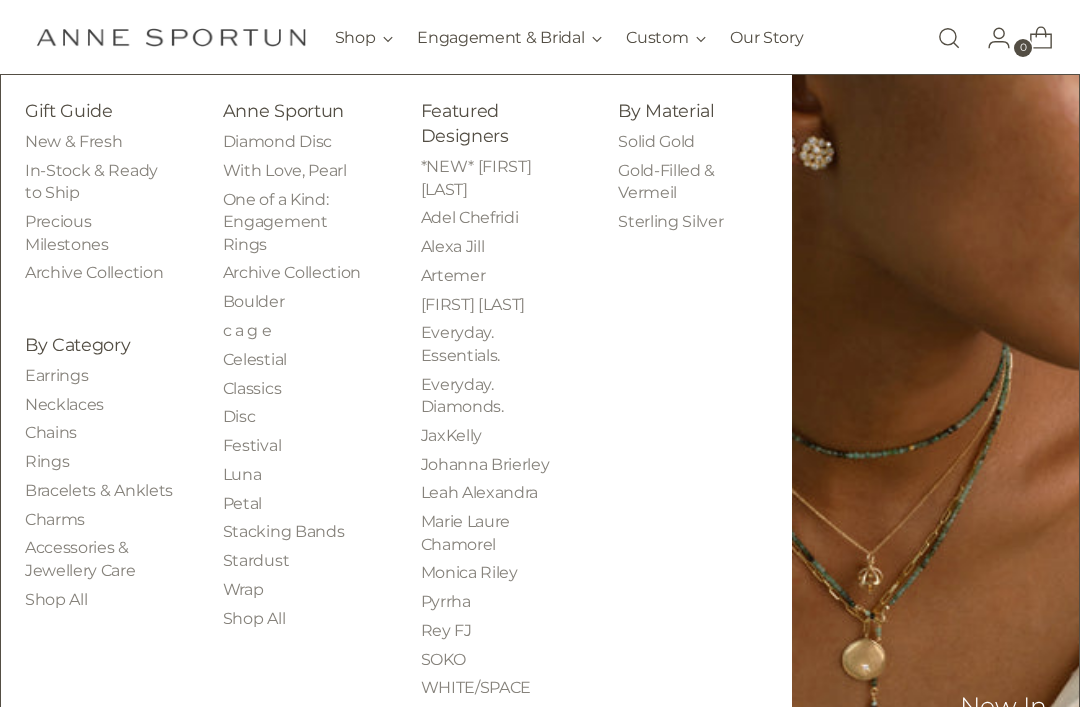 click on "New & Fresh" at bounding box center [73, 141] 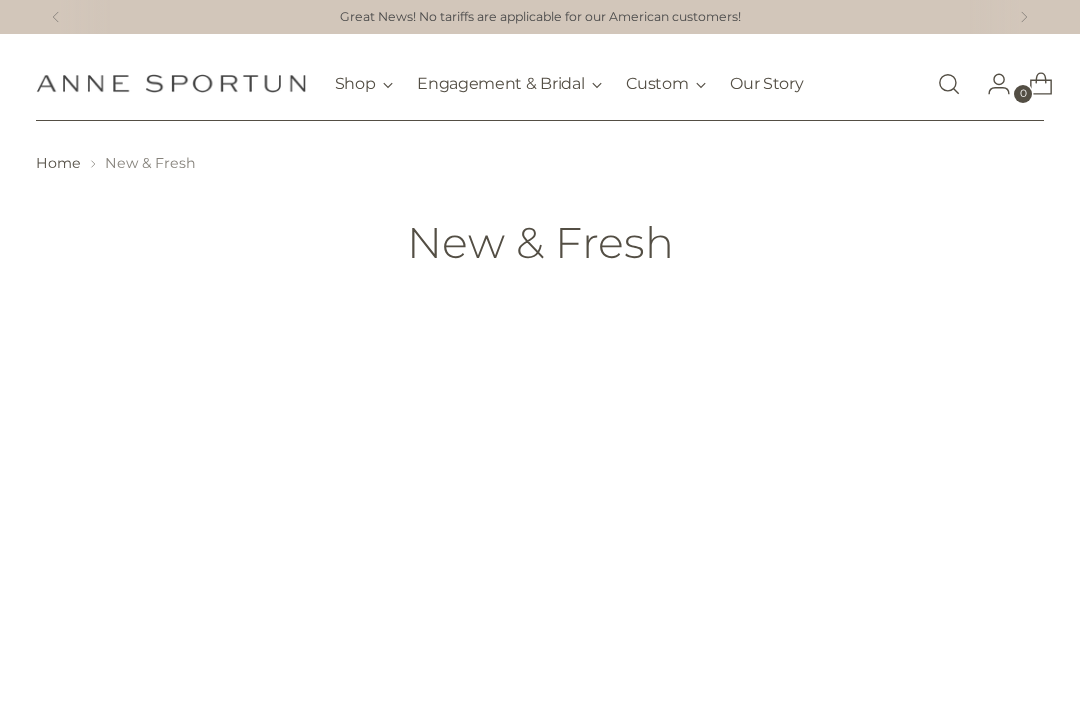 scroll, scrollTop: 0, scrollLeft: 0, axis: both 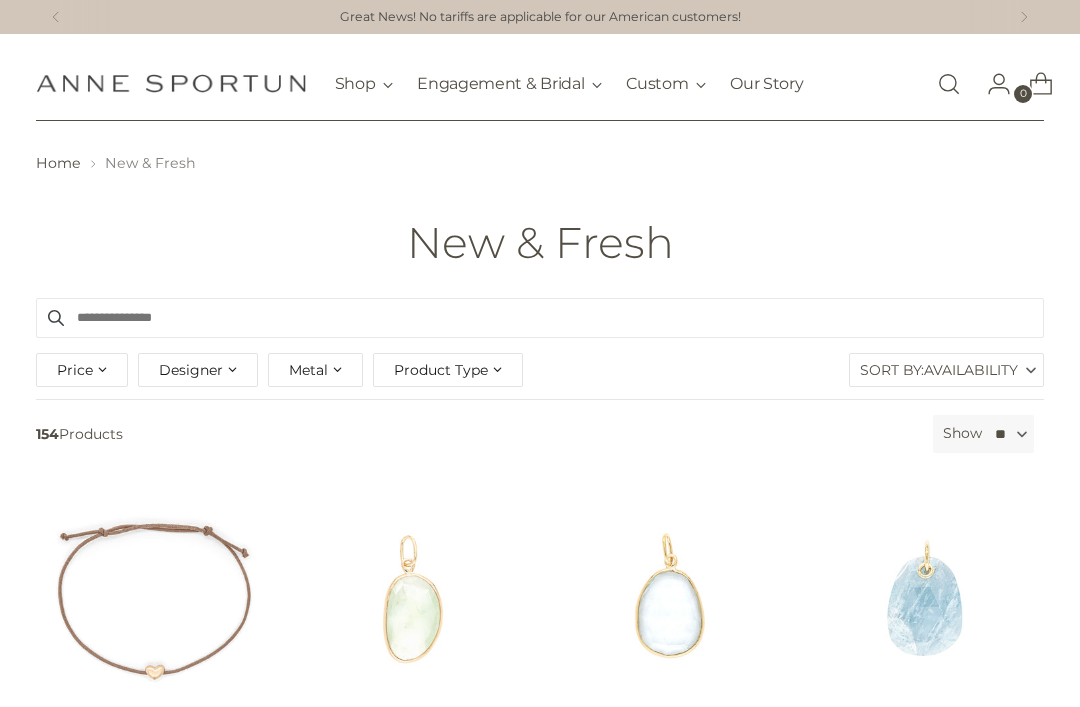 click on "Designer" at bounding box center (198, 370) 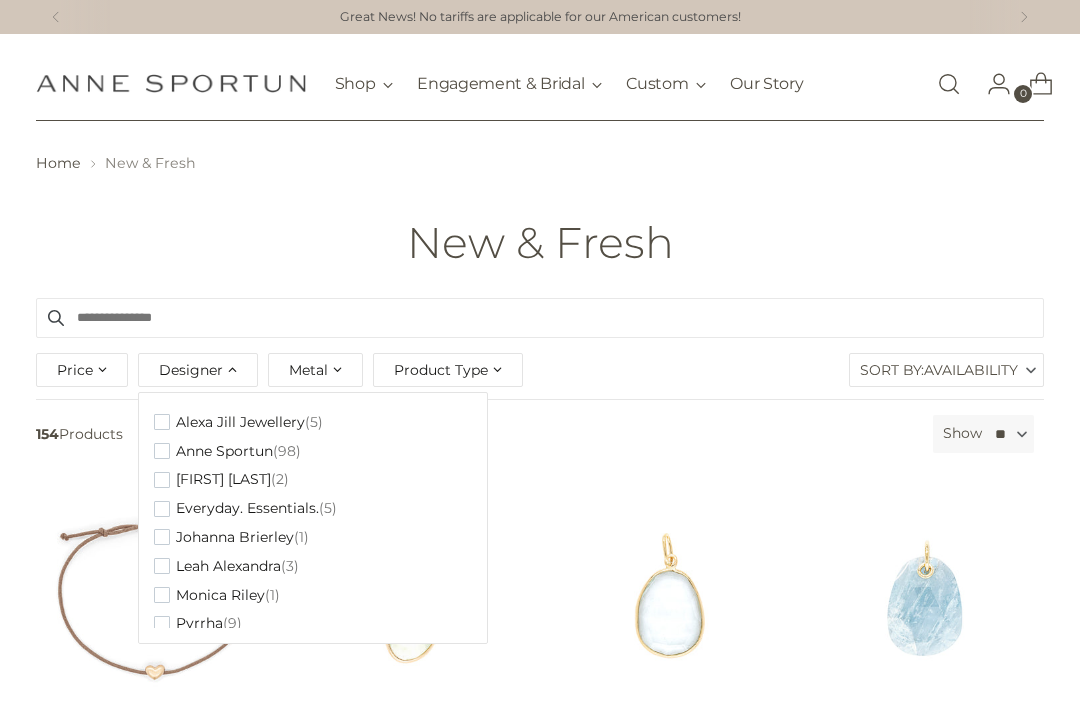 click on "Pyrrha
(9)" at bounding box center (198, 623) 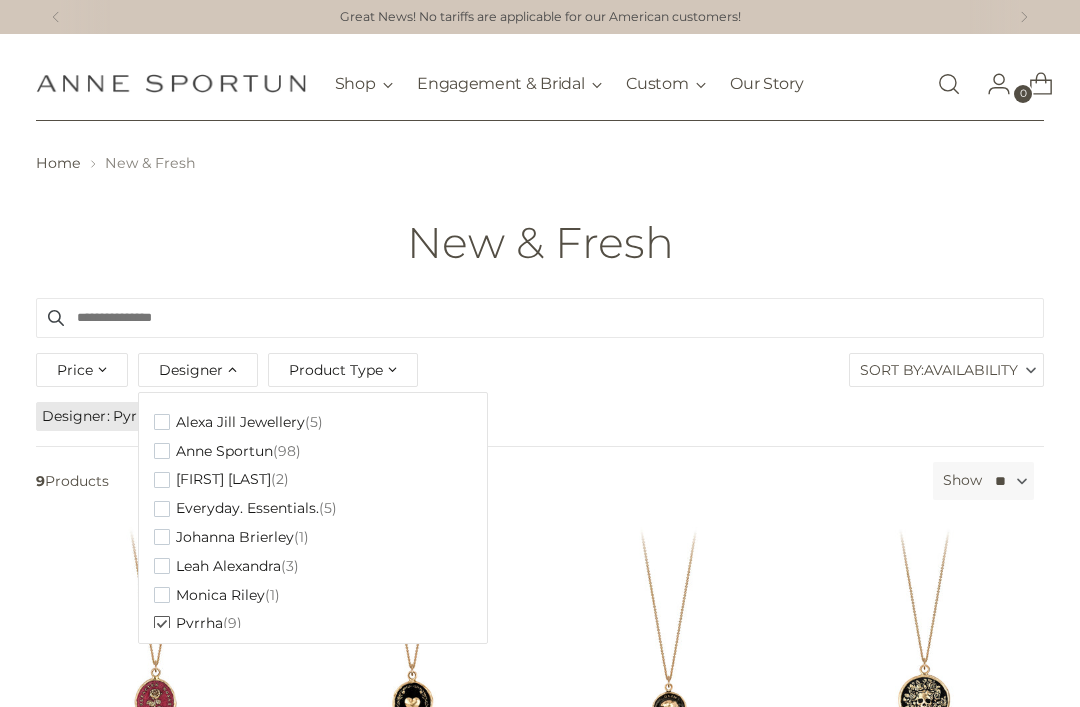 click on "Filter By
9  Products
Show
** ** ** **
Availability
Availability
Best Selling
Price, low to high
Price, high to low
Date, new to old
Date, old to new
Alphabetically, A-Z
Alphabetically, Z-A
Featured
Mf seo hidden ascending
Mf seo hidden descending
Designer
Pyrrha" at bounding box center (540, 487) 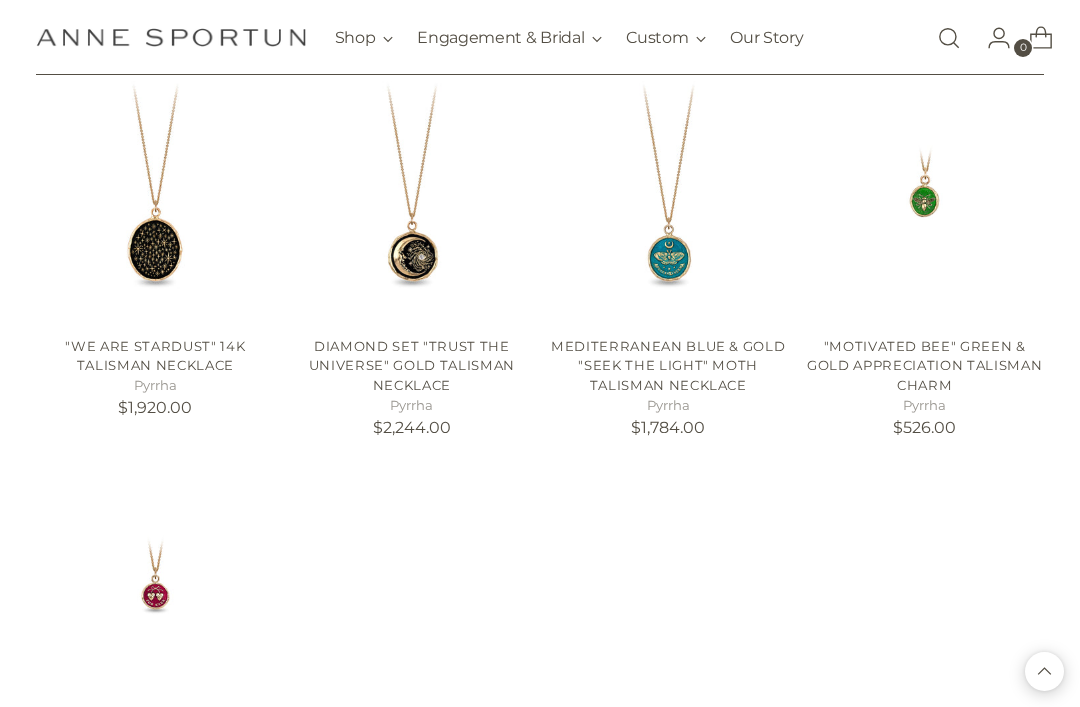 scroll, scrollTop: 830, scrollLeft: 0, axis: vertical 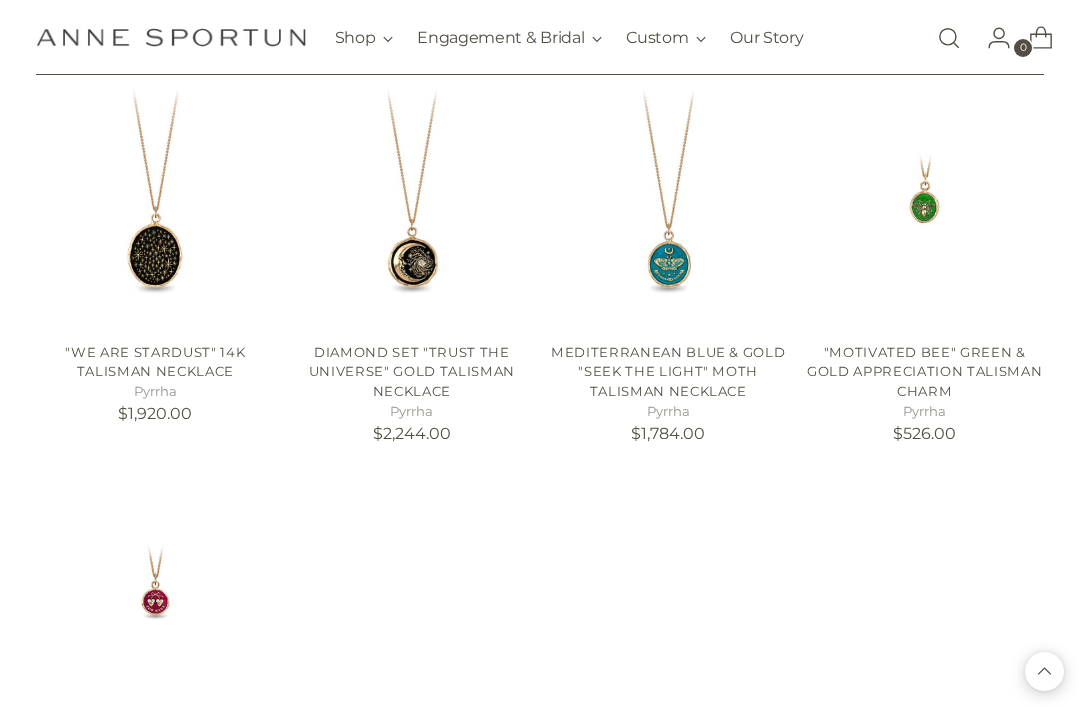 click at bounding box center [924, 206] 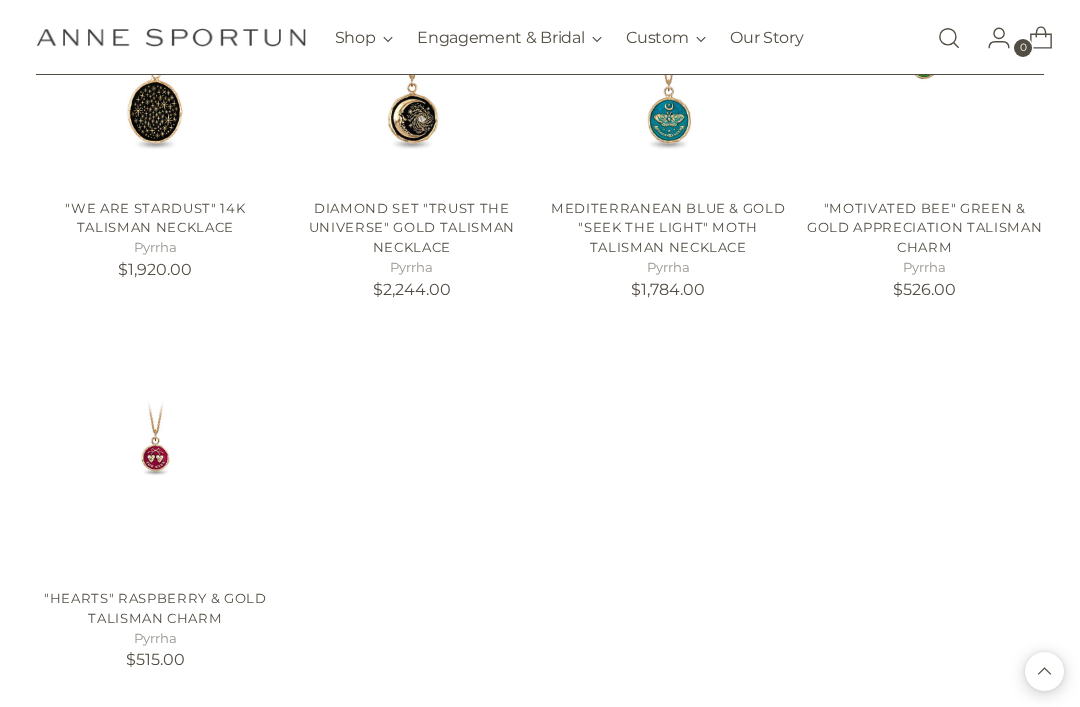scroll, scrollTop: 973, scrollLeft: 0, axis: vertical 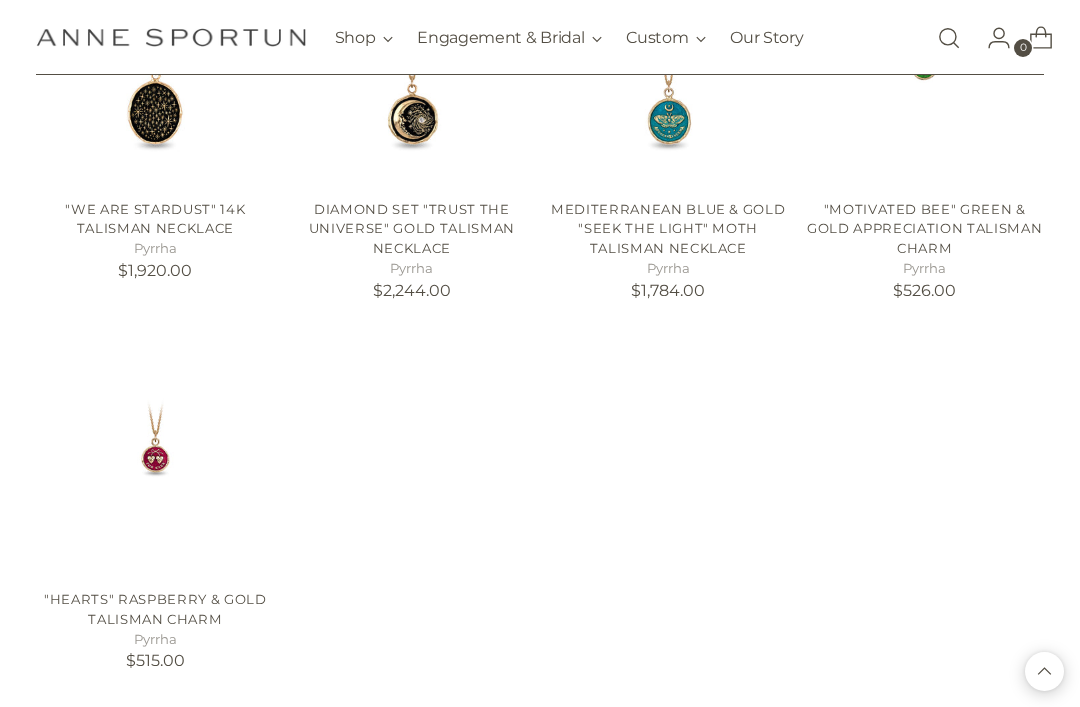click at bounding box center (155, 454) 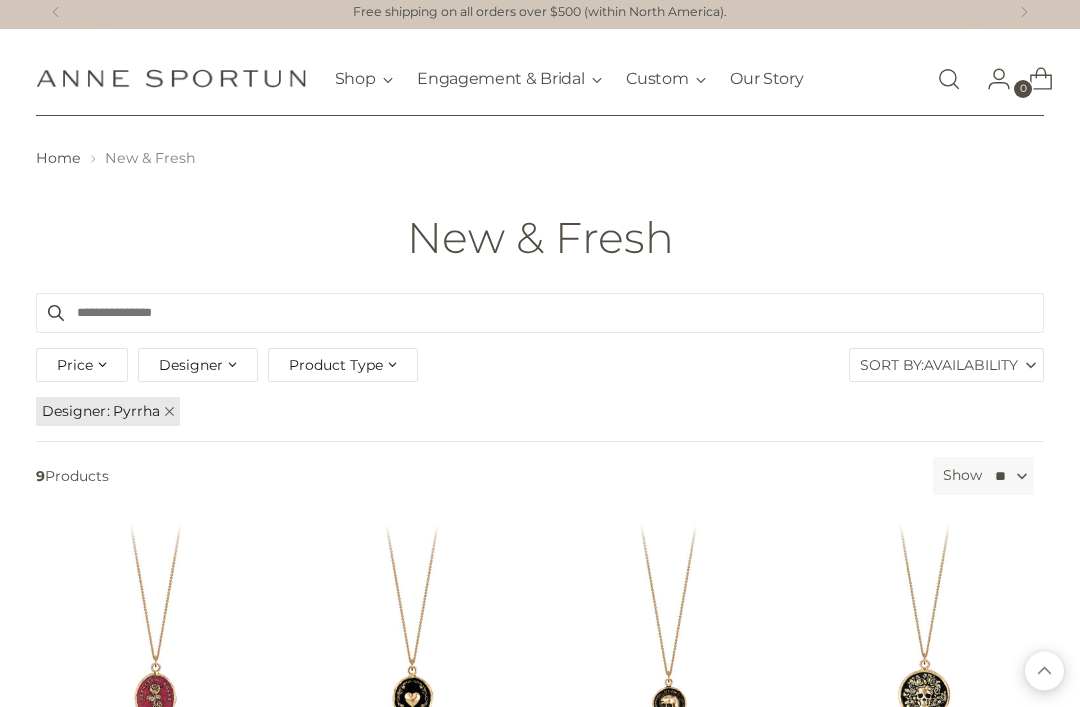 scroll, scrollTop: 0, scrollLeft: 0, axis: both 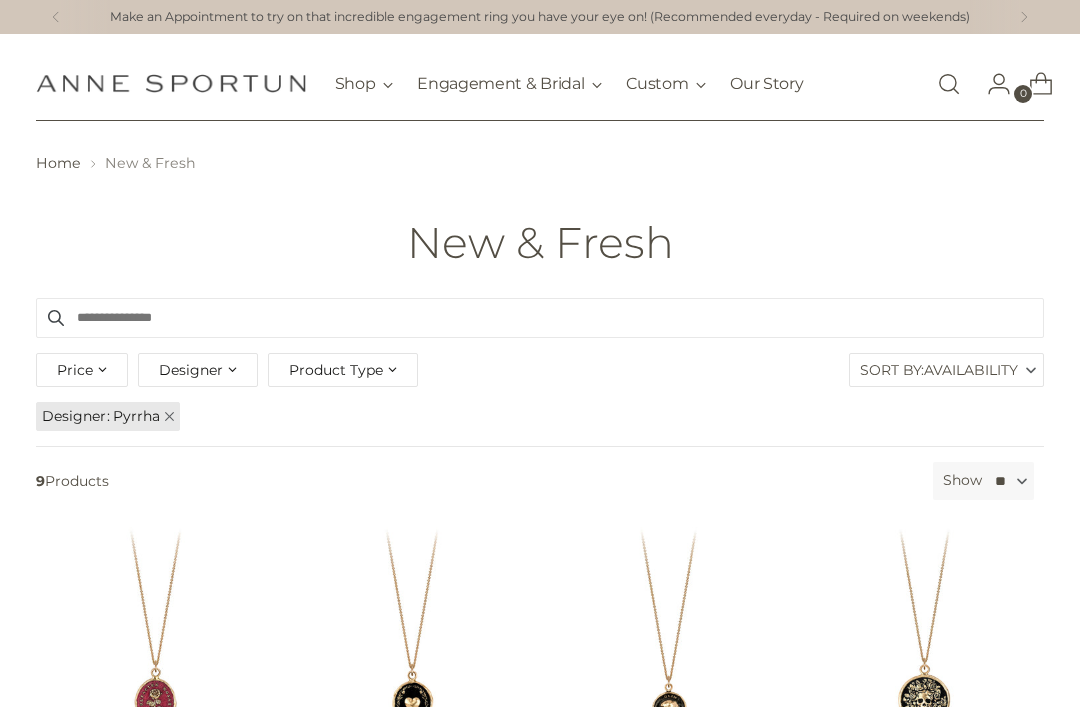 click at bounding box center (540, 318) 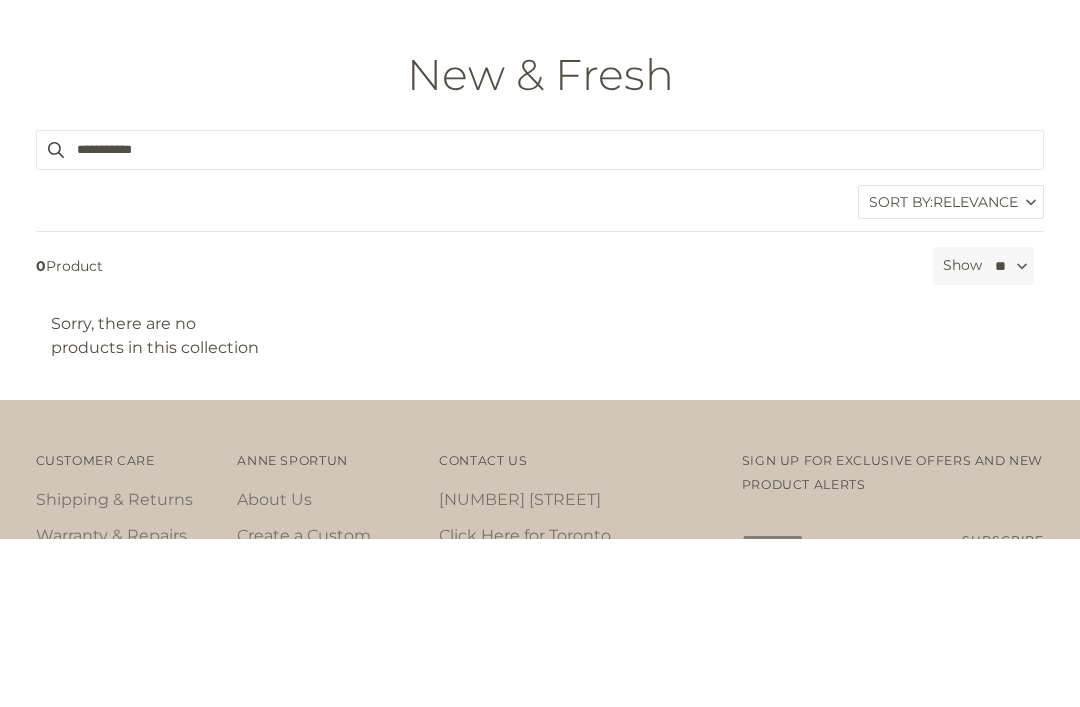 type on "**********" 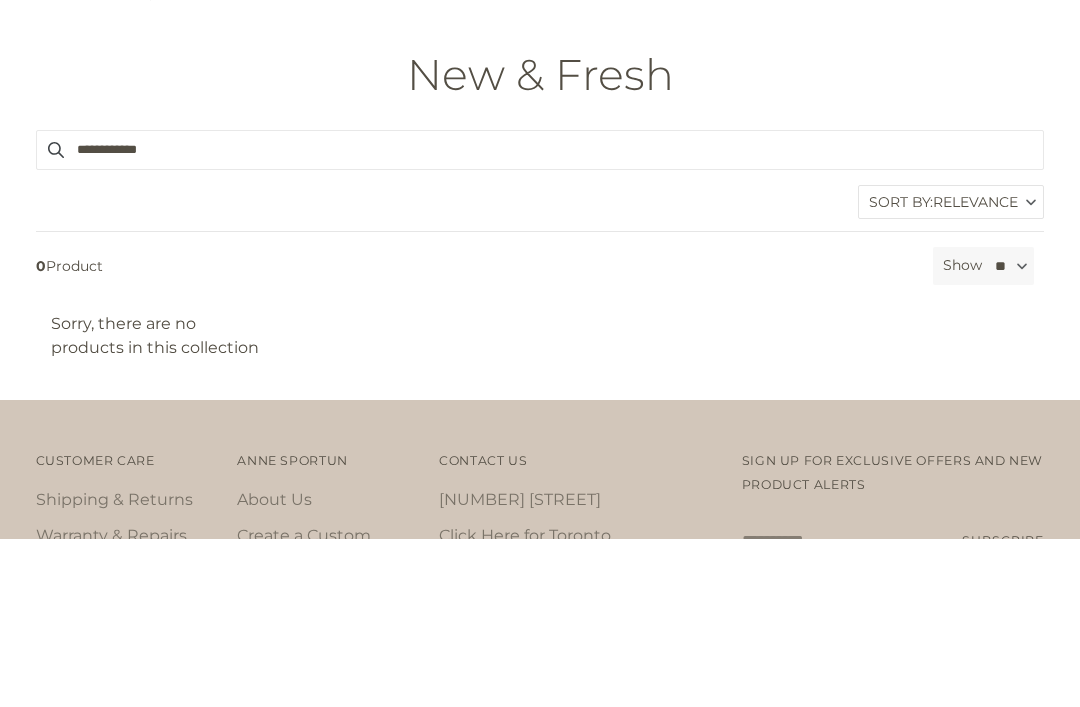 scroll, scrollTop: 118, scrollLeft: 0, axis: vertical 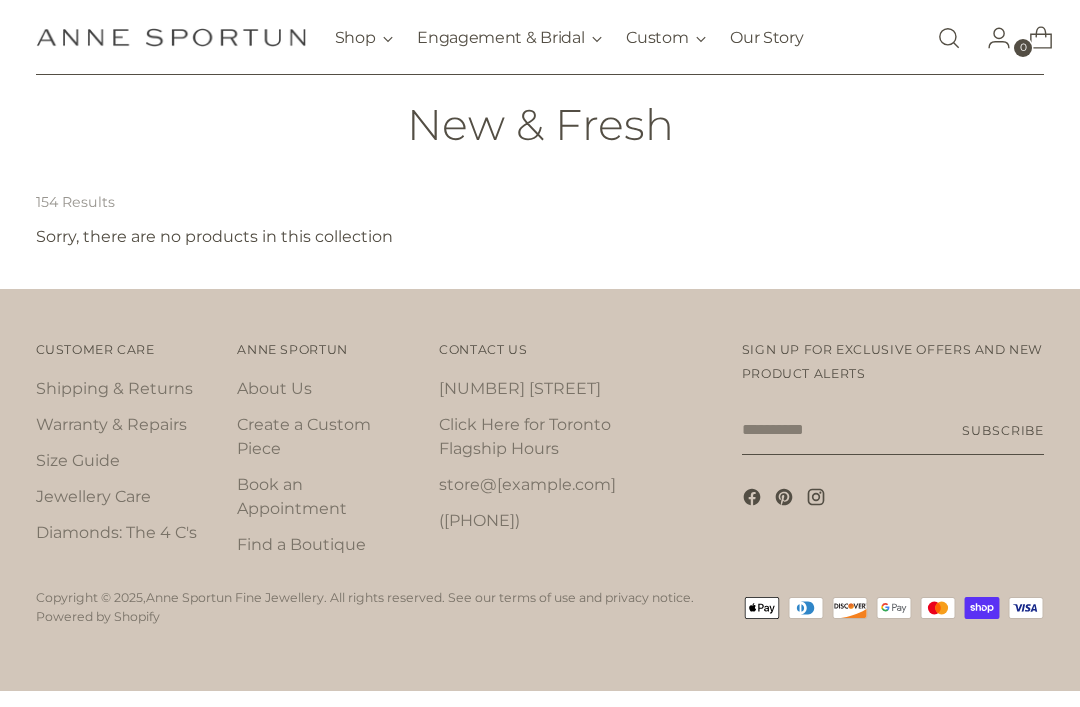 click on "Your email" at bounding box center (893, 430) 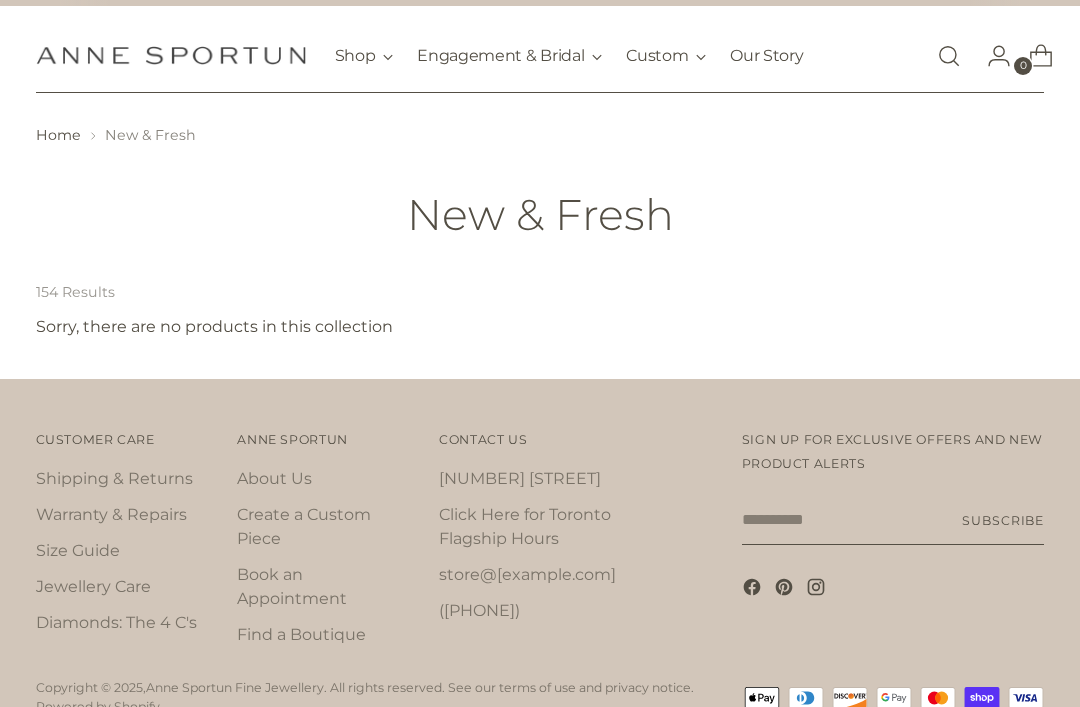 scroll, scrollTop: 0, scrollLeft: 0, axis: both 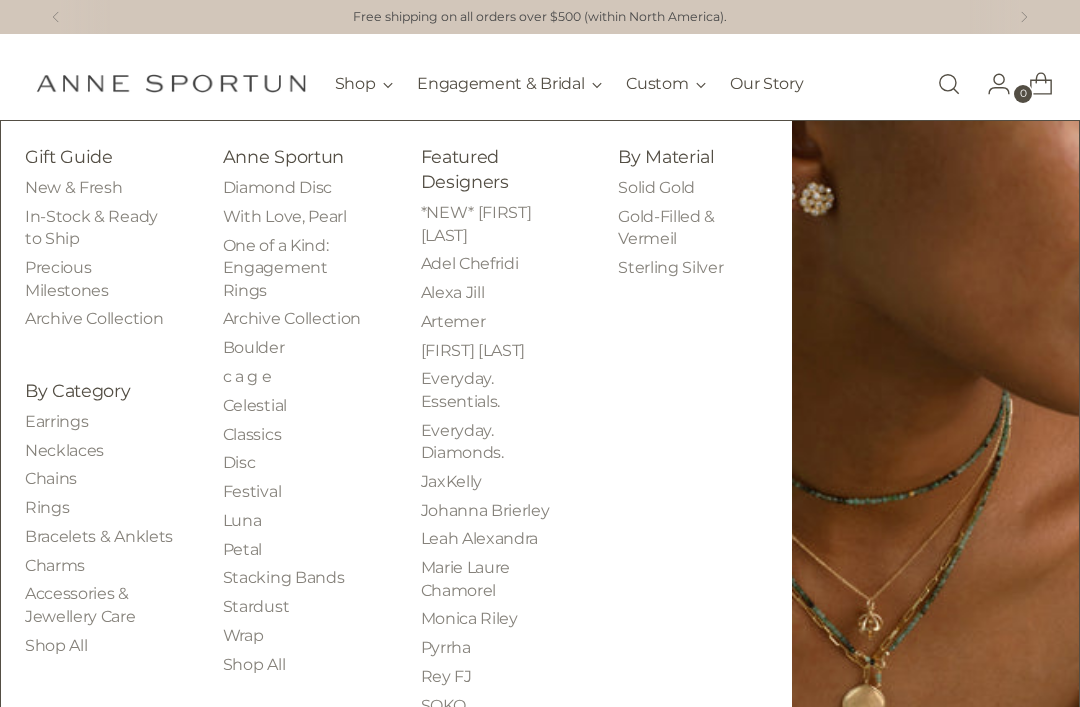 click 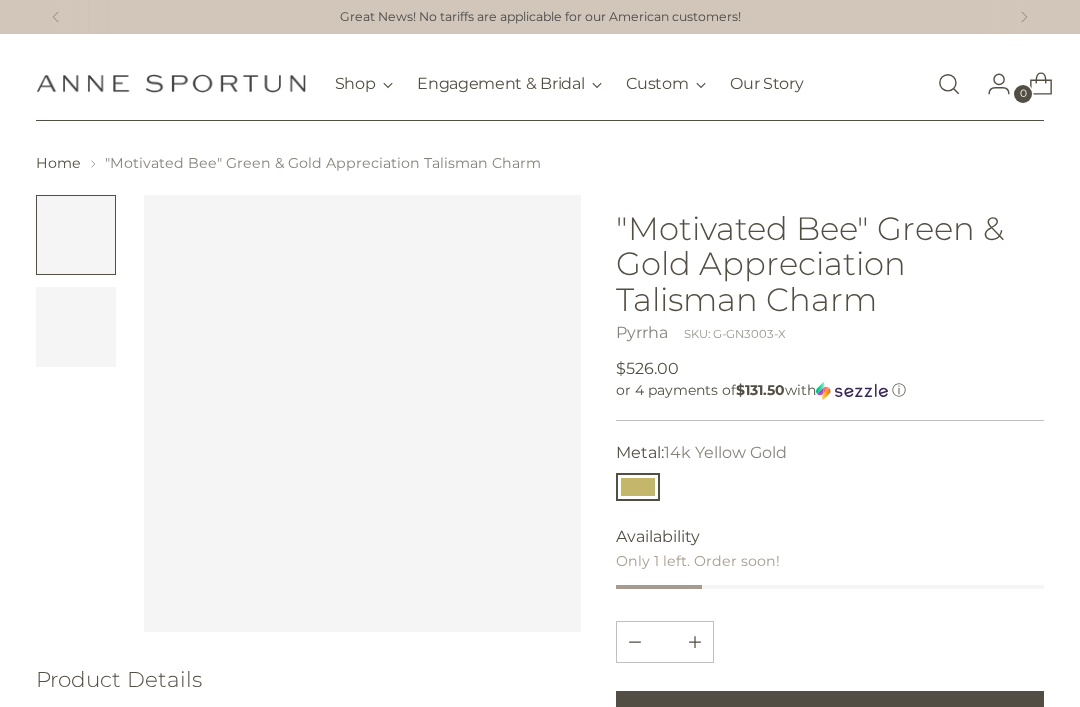 scroll, scrollTop: 0, scrollLeft: 0, axis: both 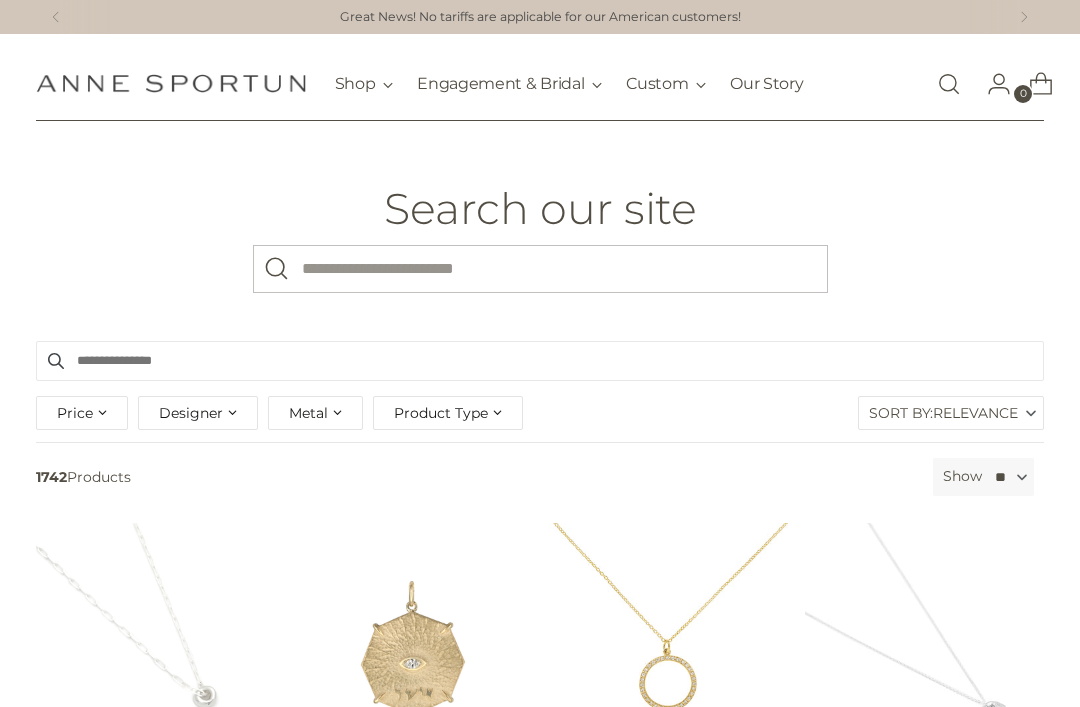 click on "What are you looking for?" at bounding box center [540, 269] 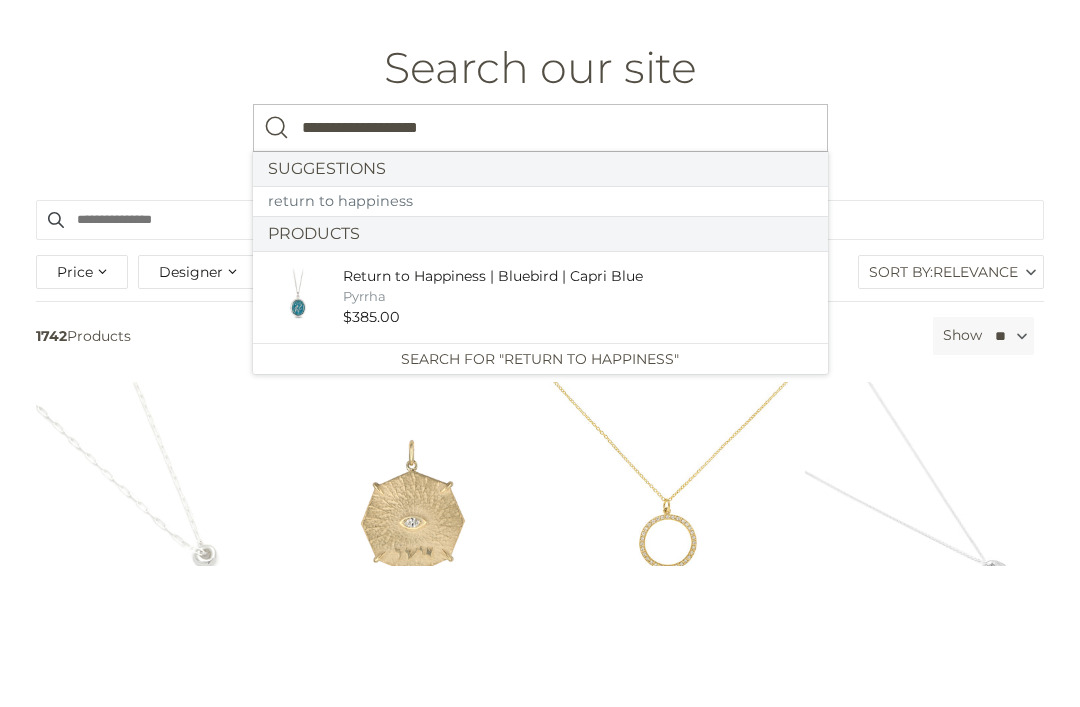 type on "**********" 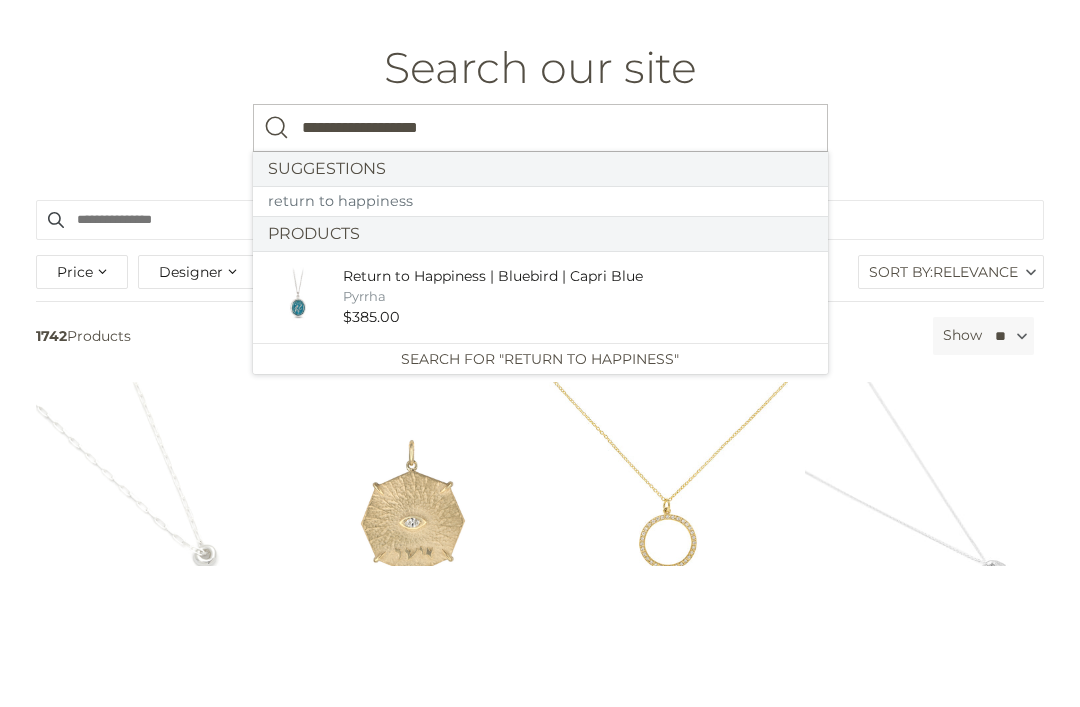click at bounding box center (277, 269) 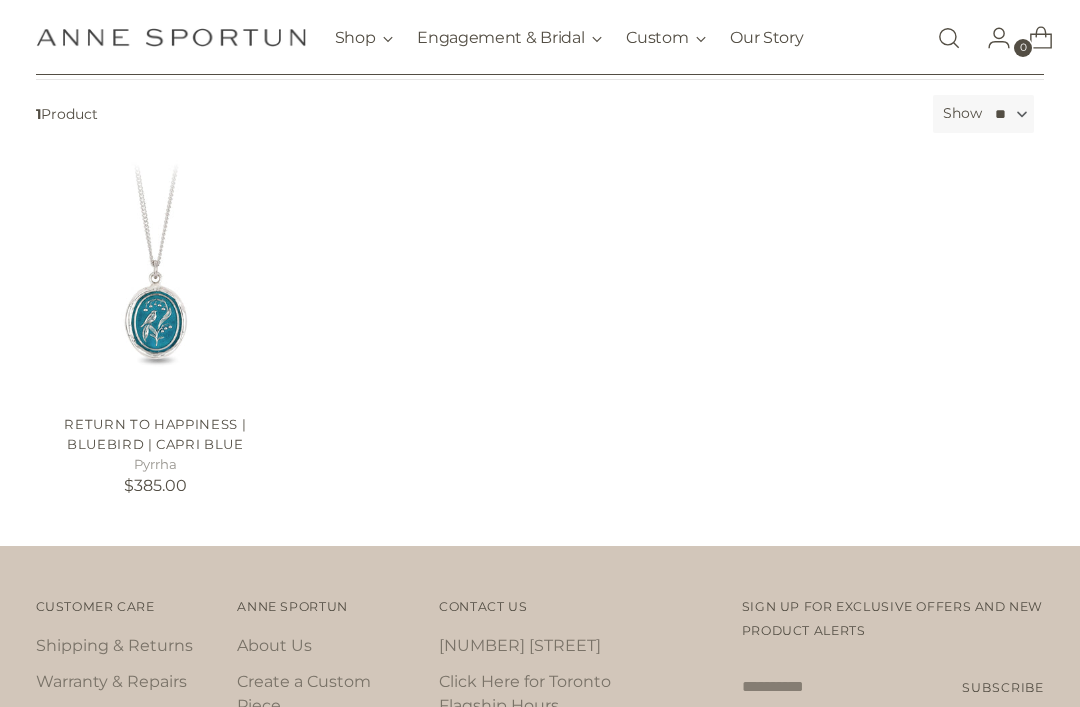 scroll, scrollTop: 410, scrollLeft: 0, axis: vertical 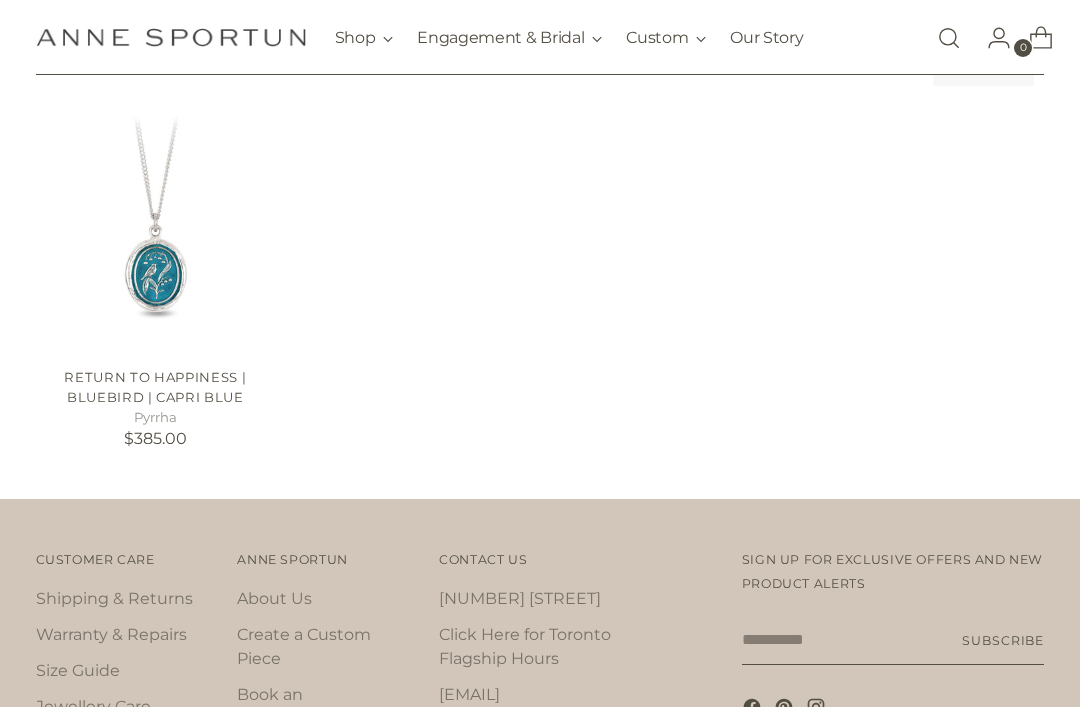 click on "Return to Happiness | Bluebird | Capri Blue" at bounding box center (155, 387) 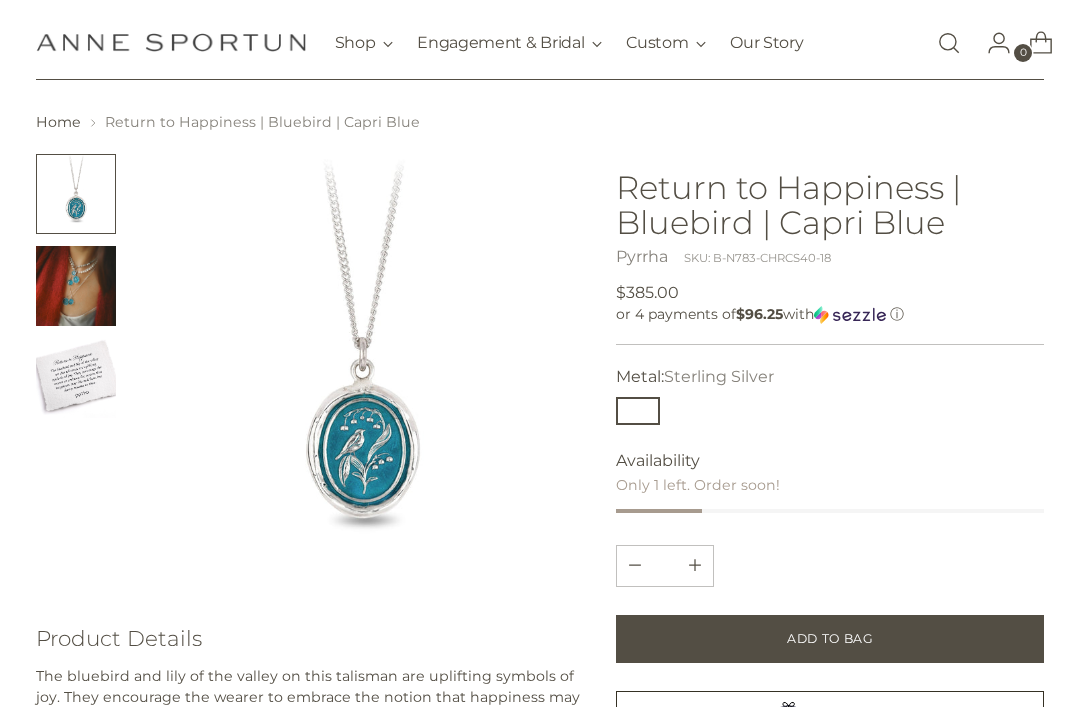 scroll, scrollTop: 0, scrollLeft: 0, axis: both 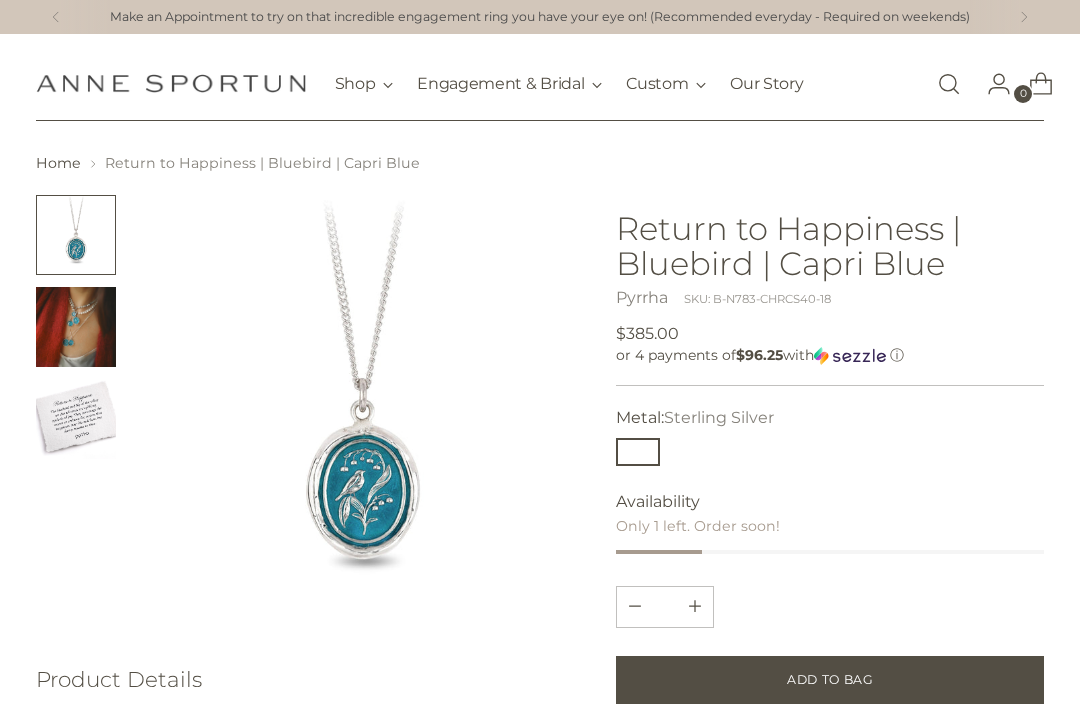 click at bounding box center (76, 327) 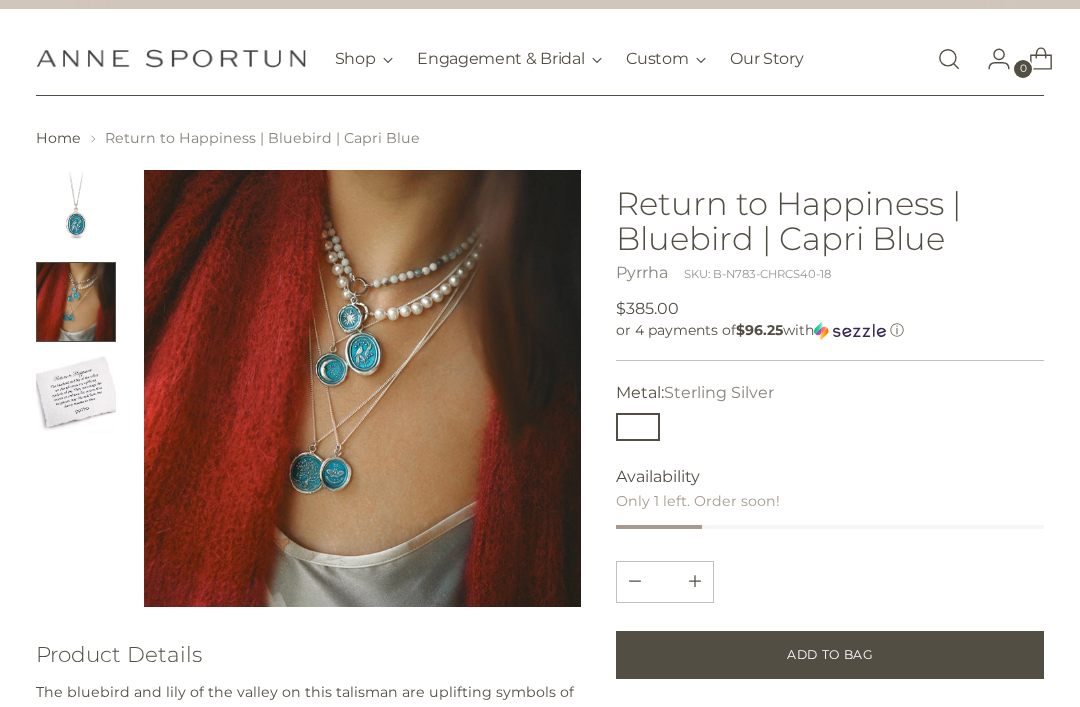 scroll, scrollTop: 0, scrollLeft: 0, axis: both 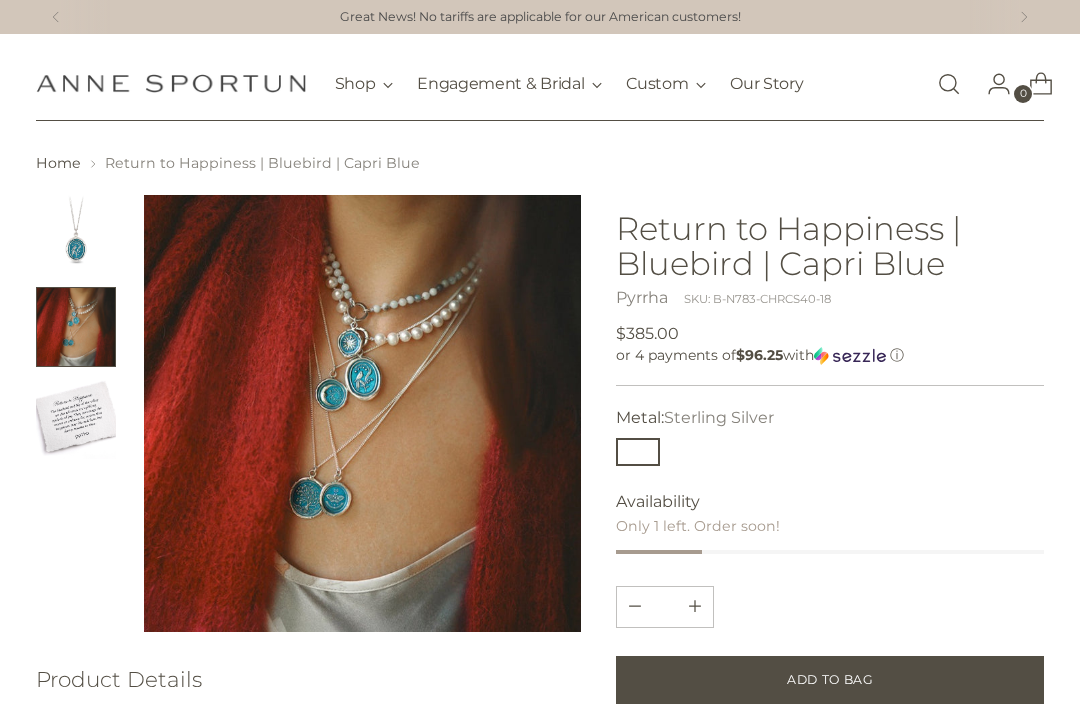 click at bounding box center [76, 235] 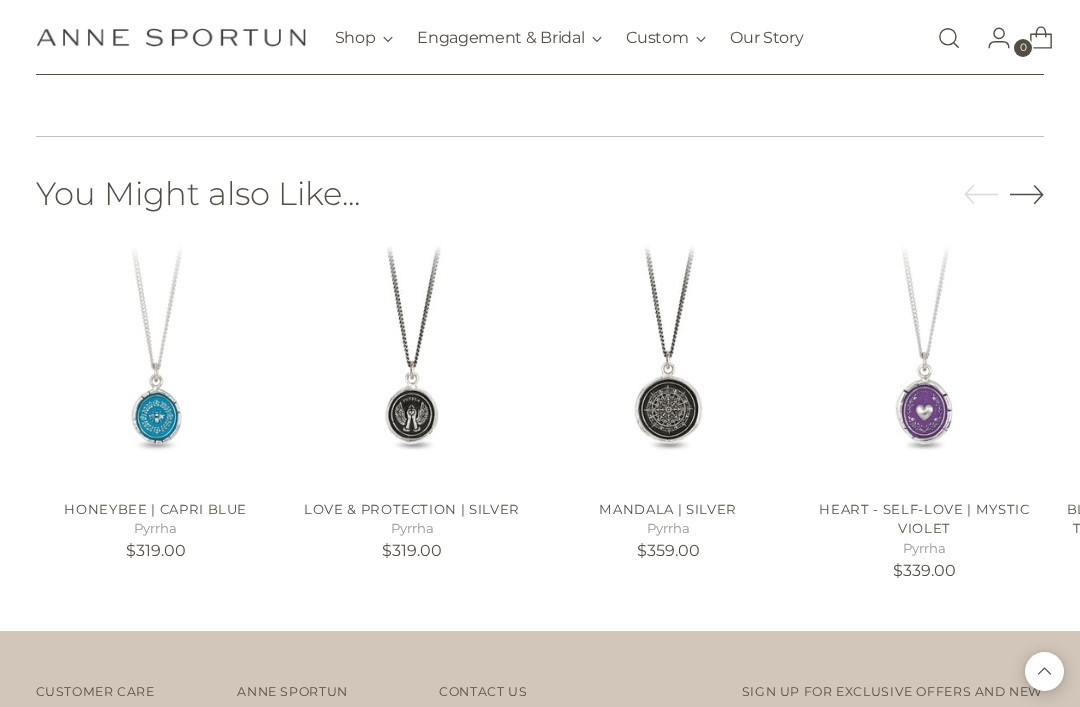 scroll, scrollTop: 1103, scrollLeft: 0, axis: vertical 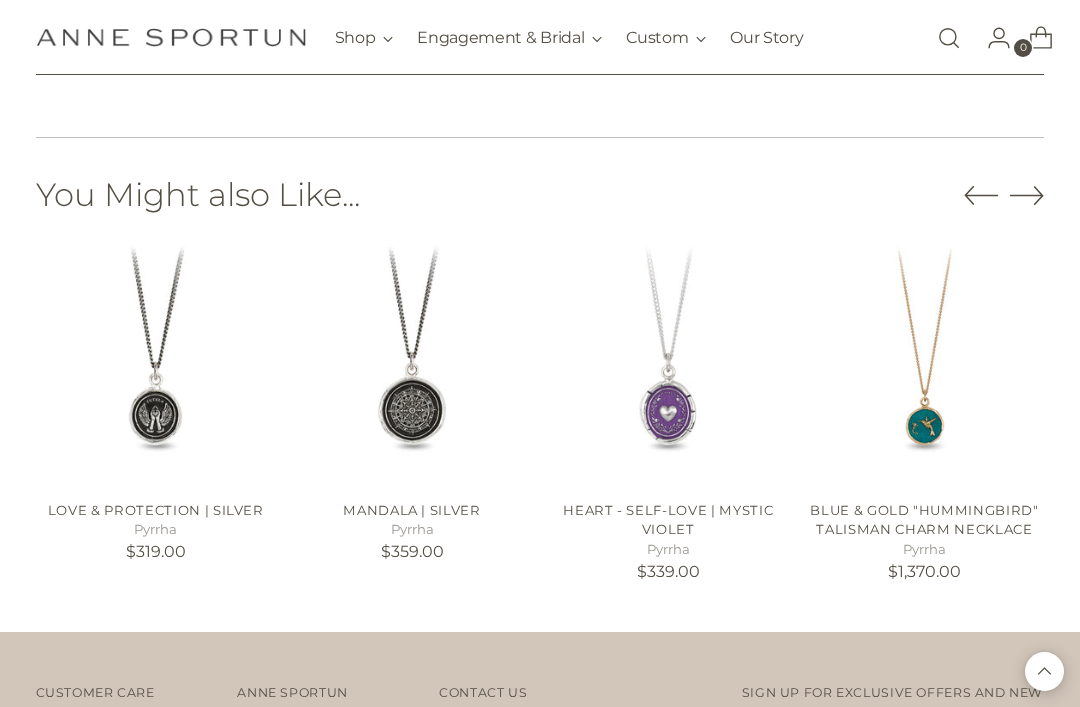 click at bounding box center (668, 364) 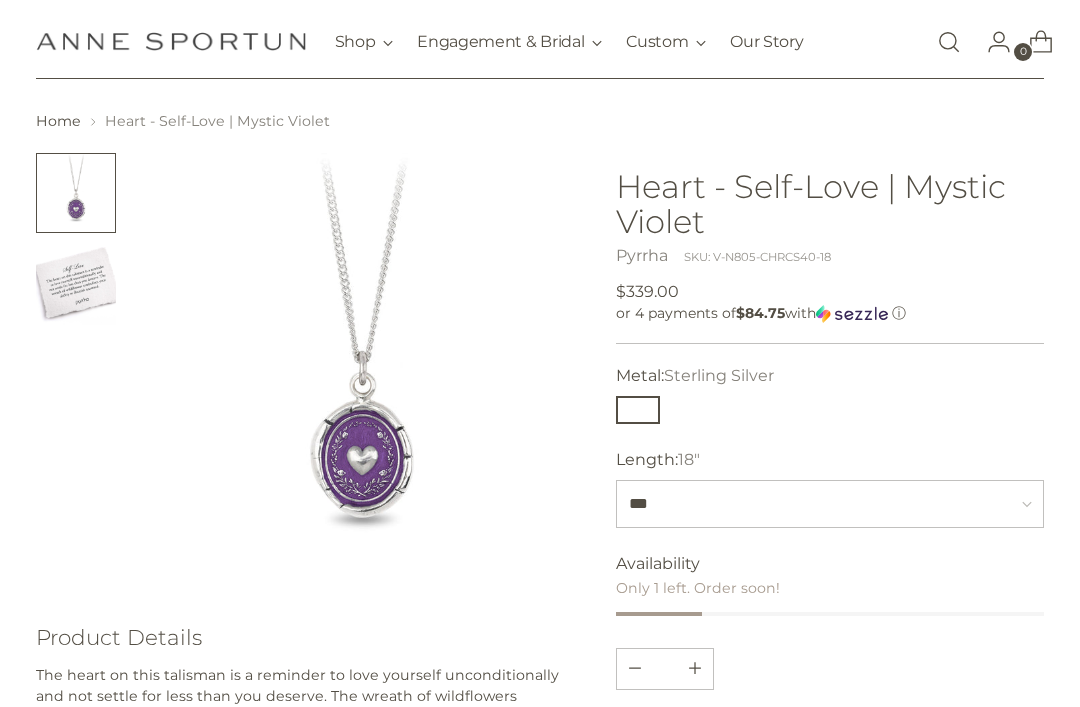 scroll, scrollTop: 35, scrollLeft: 0, axis: vertical 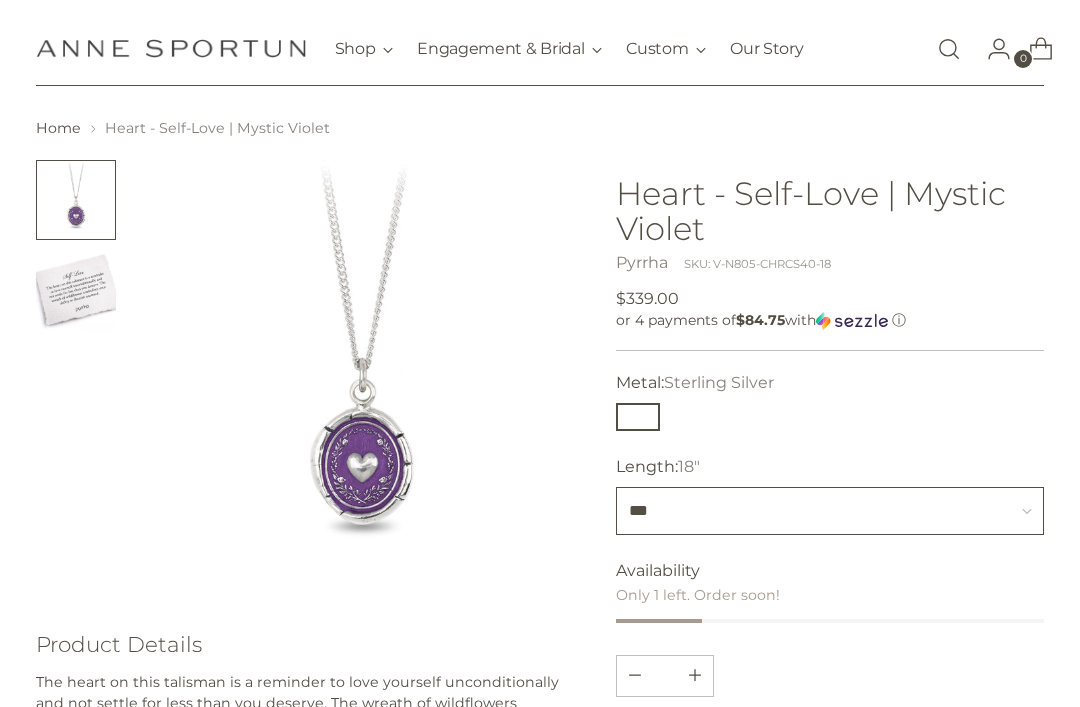 click on "***" at bounding box center (830, 511) 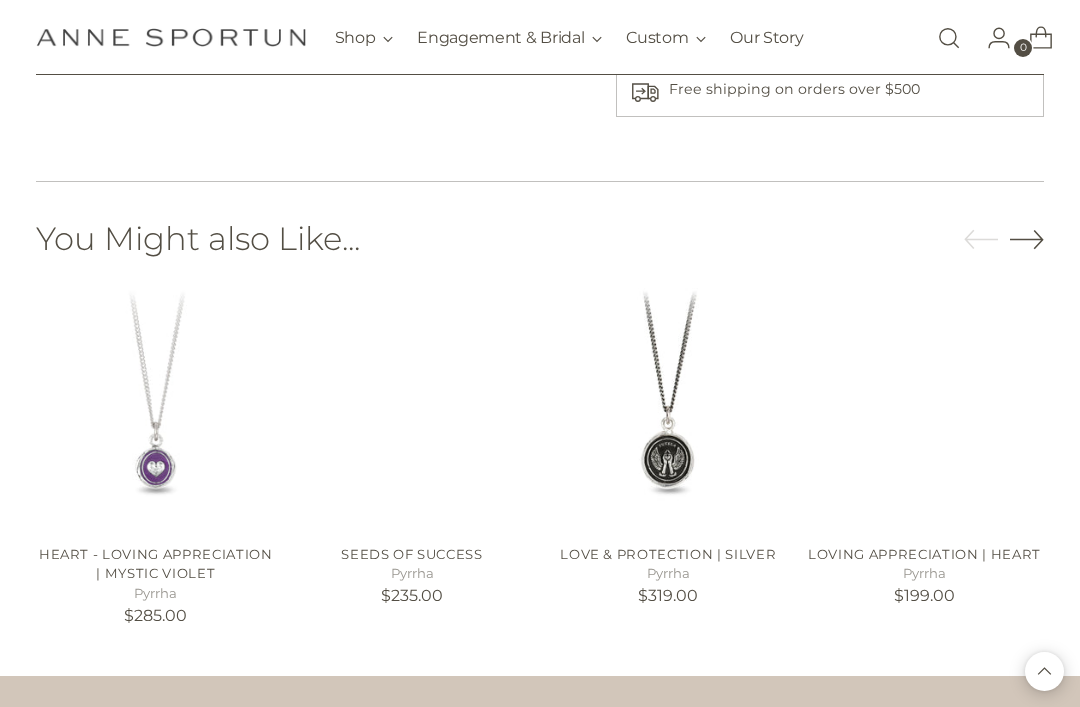 scroll, scrollTop: 1110, scrollLeft: 0, axis: vertical 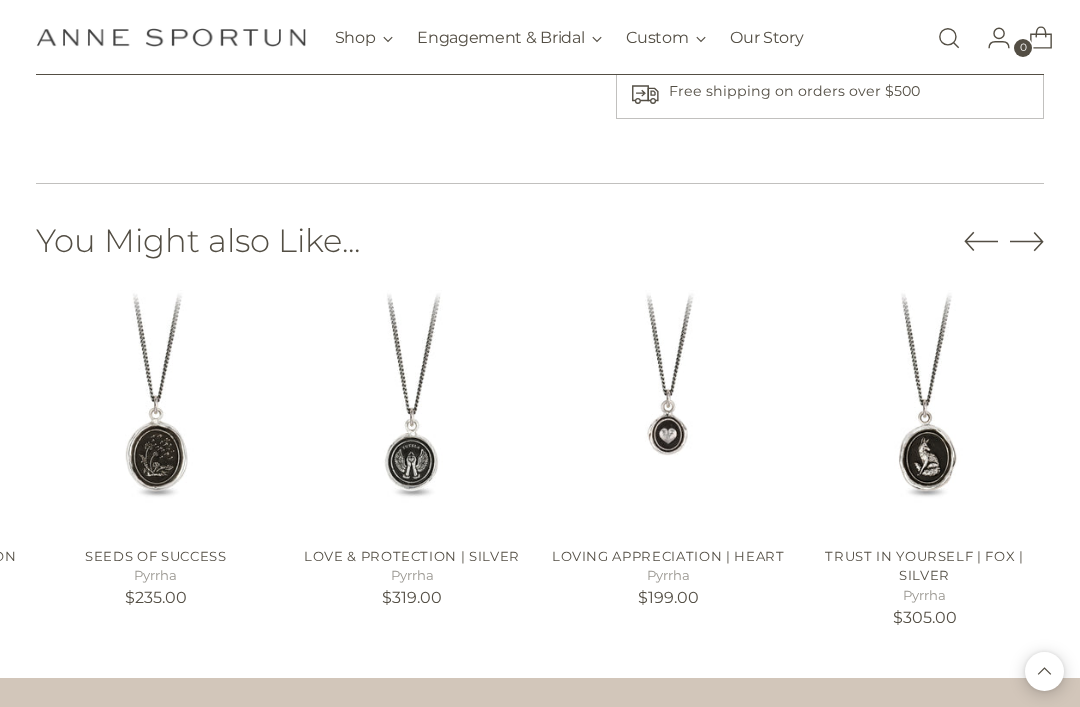 click at bounding box center (156, 410) 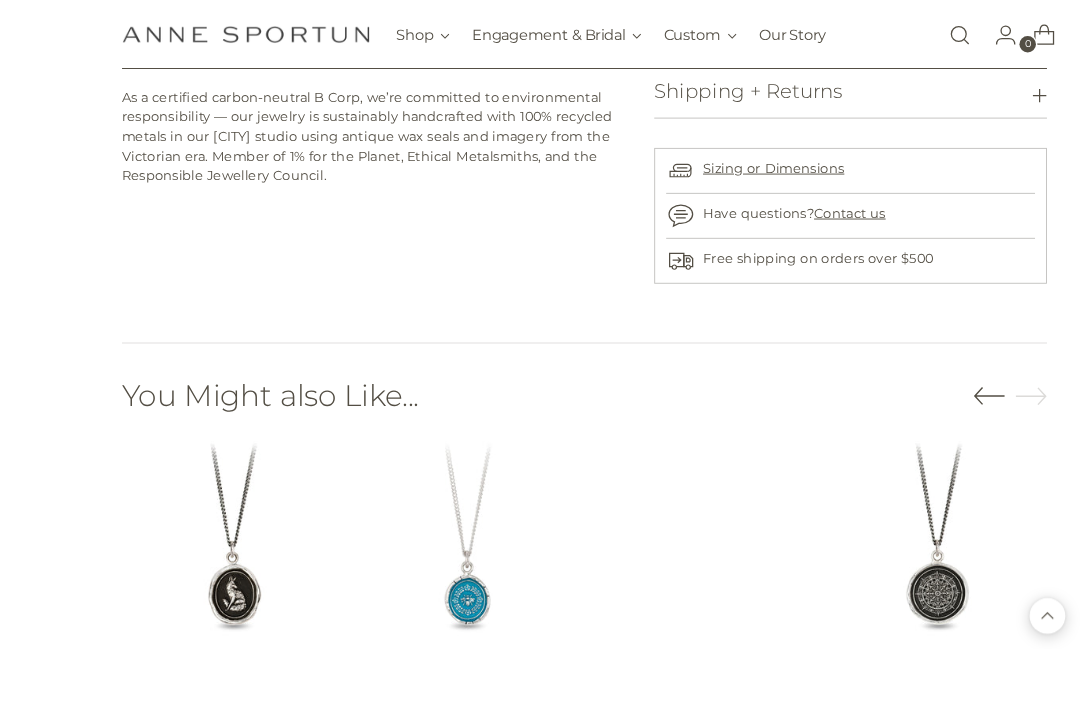 scroll, scrollTop: 1096, scrollLeft: 0, axis: vertical 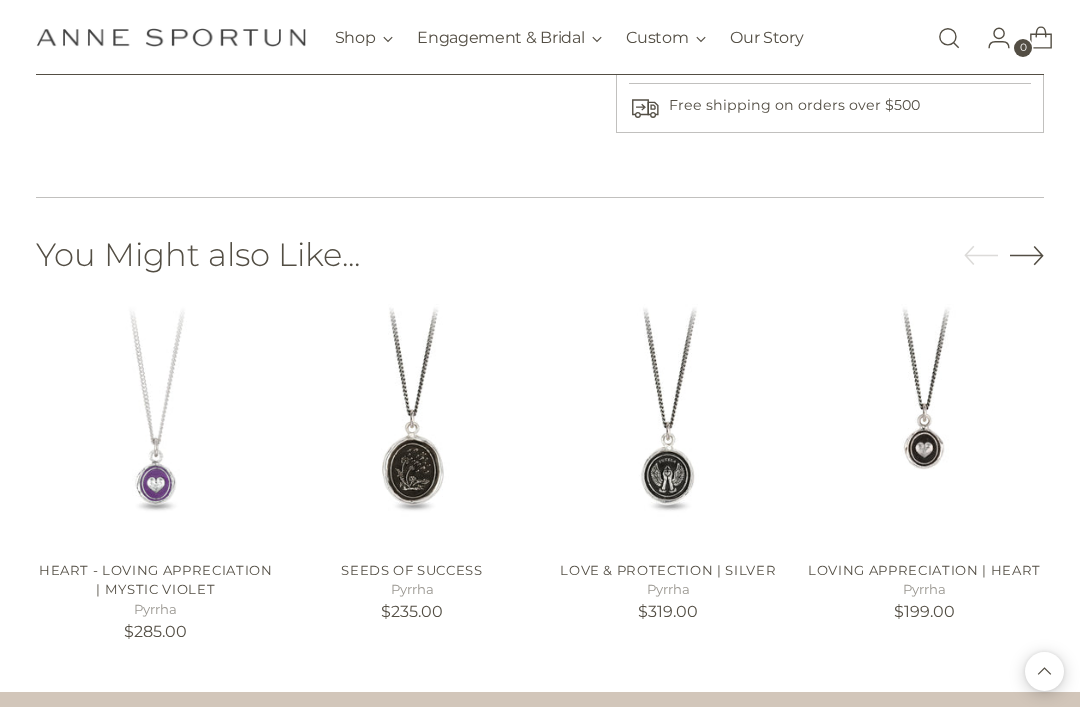 click at bounding box center (156, 424) 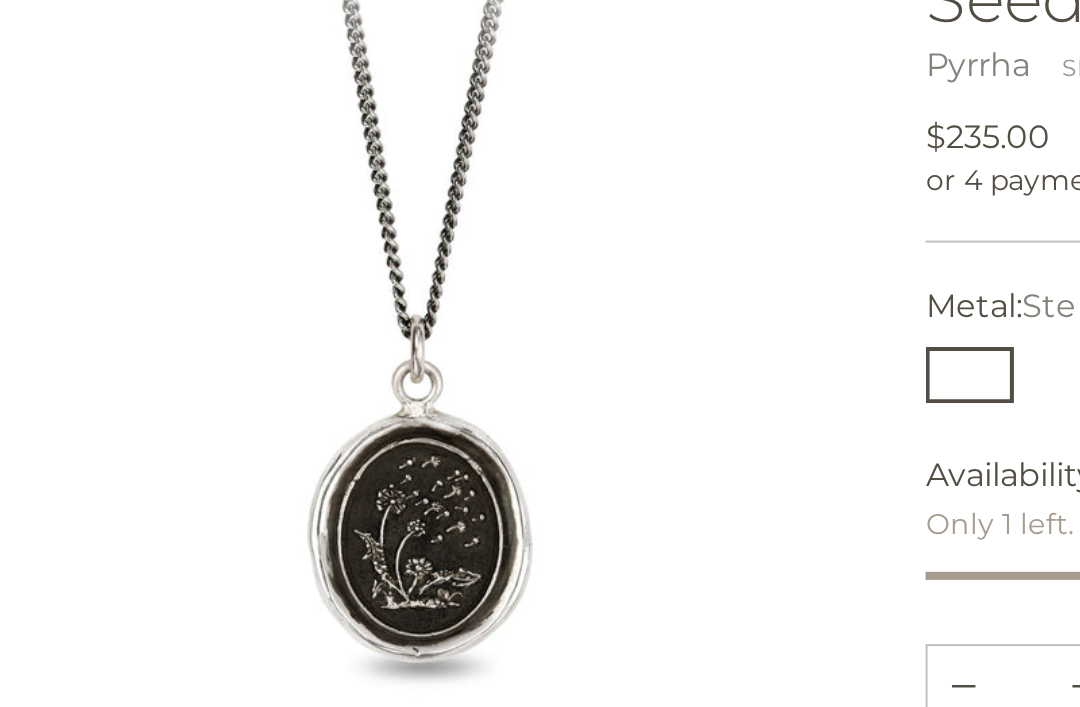 scroll, scrollTop: 0, scrollLeft: 0, axis: both 